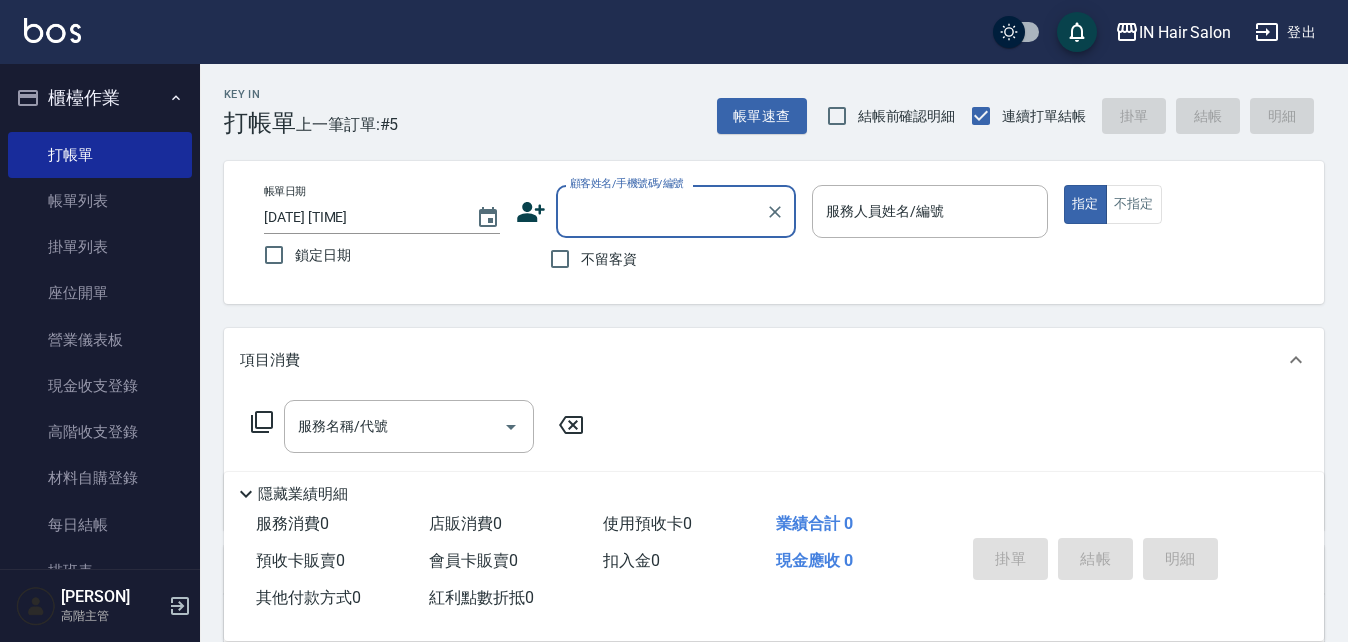 scroll, scrollTop: 0, scrollLeft: 0, axis: both 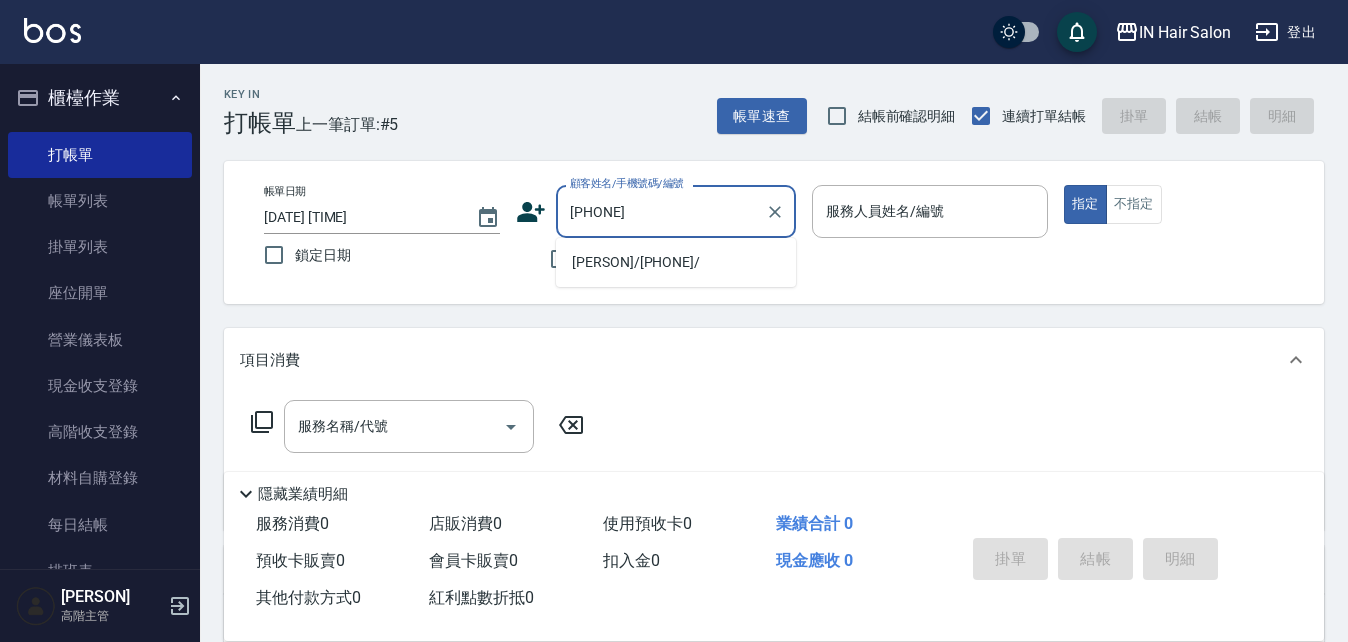 click on "[PERSON]/[PHONE]/" at bounding box center [676, 262] 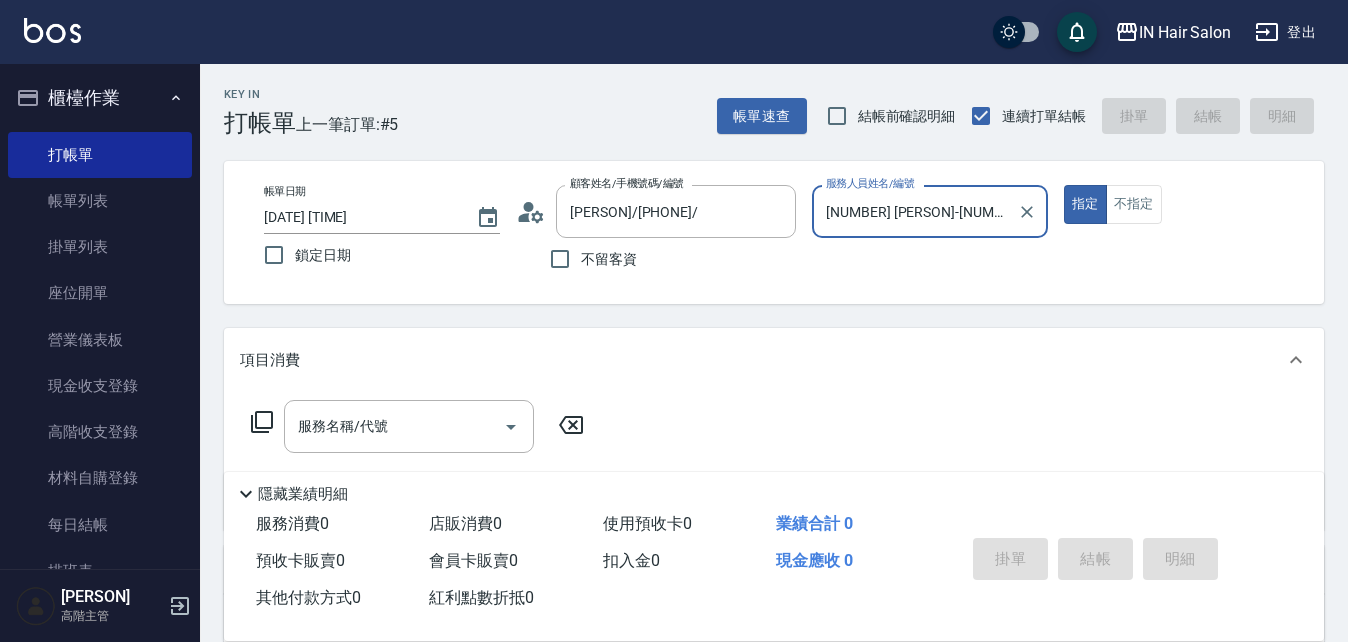 type on "[NUMBER] [PERSON]-[NUMBER]" 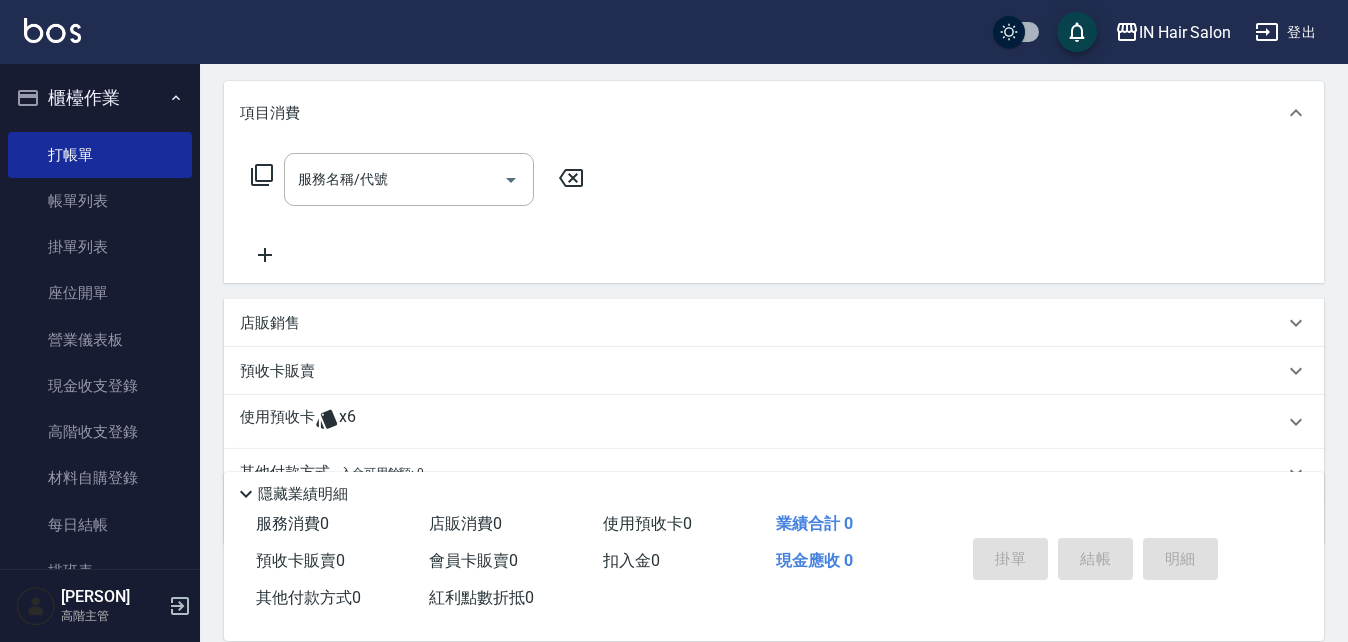 scroll, scrollTop: 300, scrollLeft: 0, axis: vertical 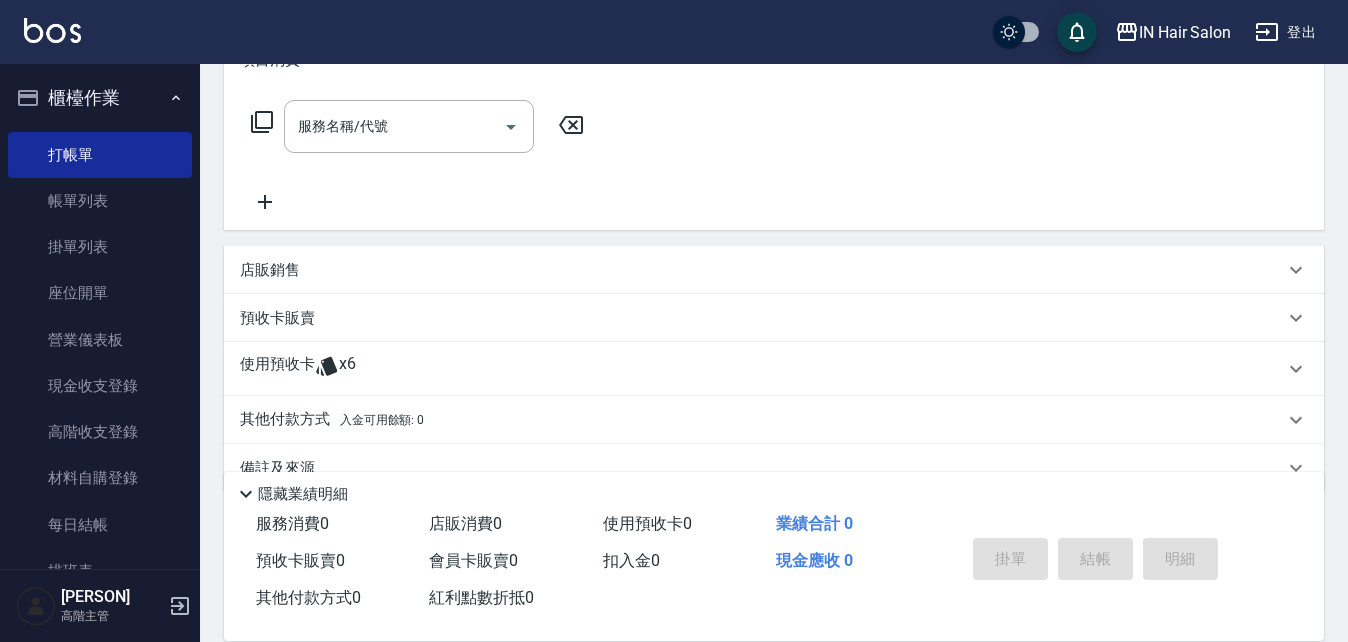 click on "使用預收卡" at bounding box center (277, 369) 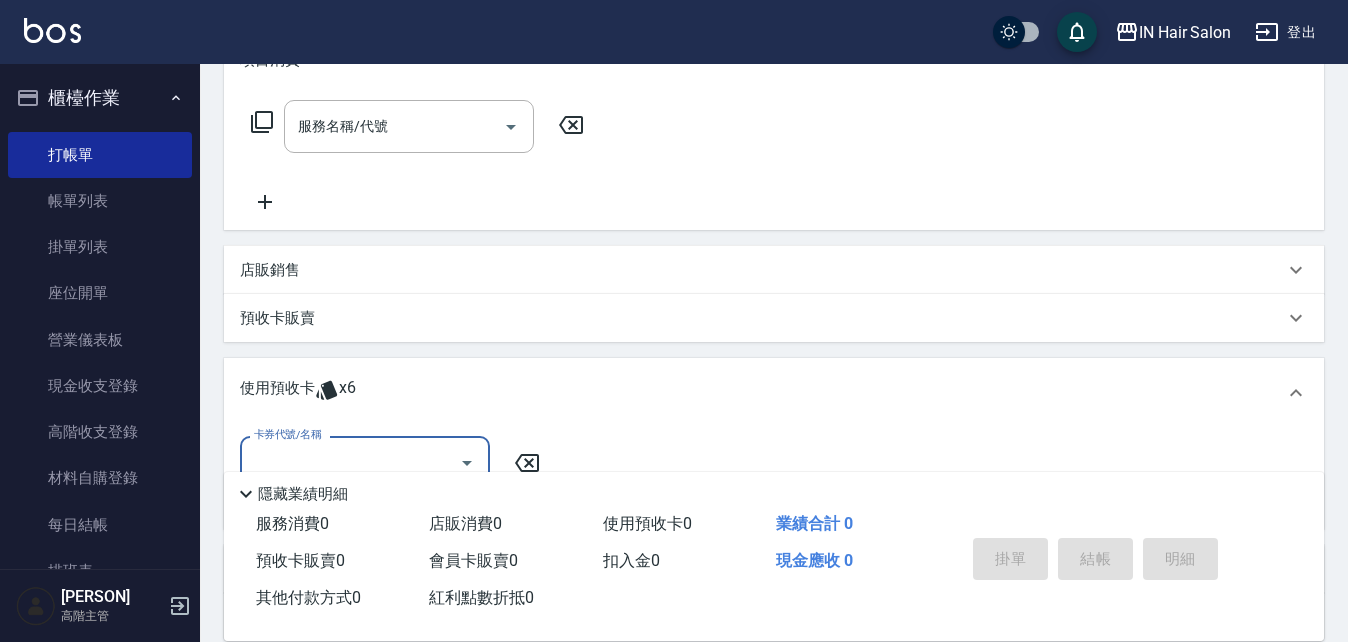 scroll, scrollTop: 0, scrollLeft: 0, axis: both 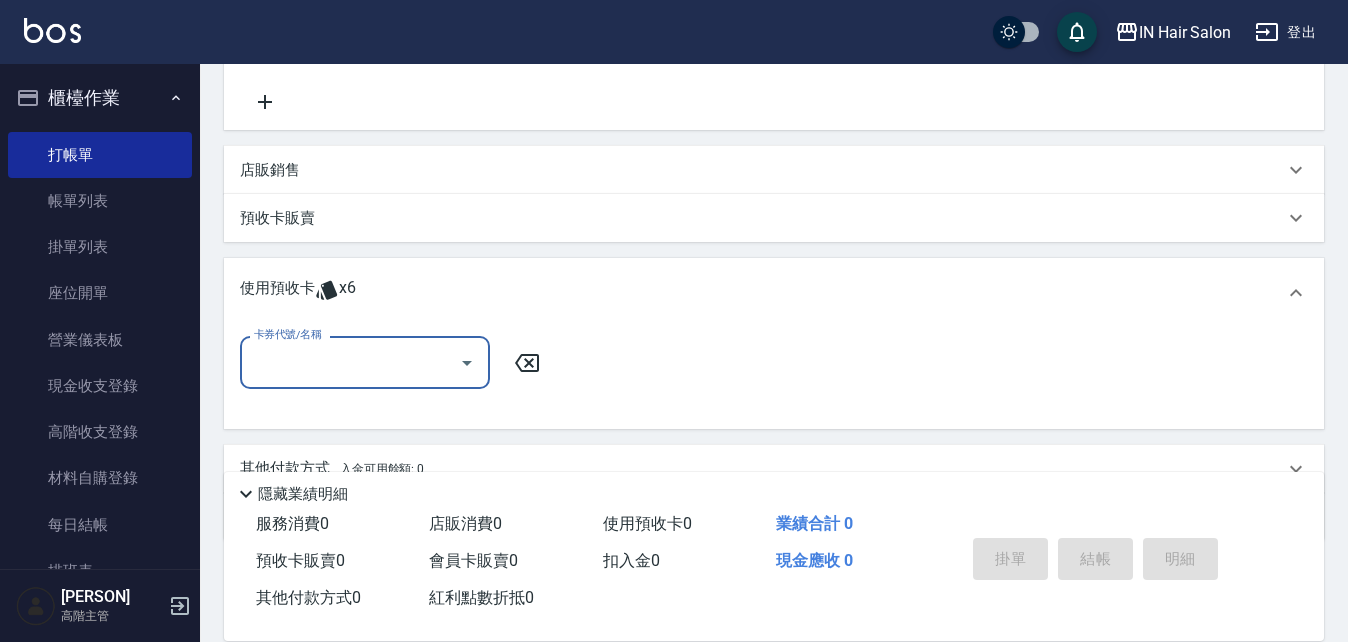 click on "卡券代號/名稱" at bounding box center [350, 362] 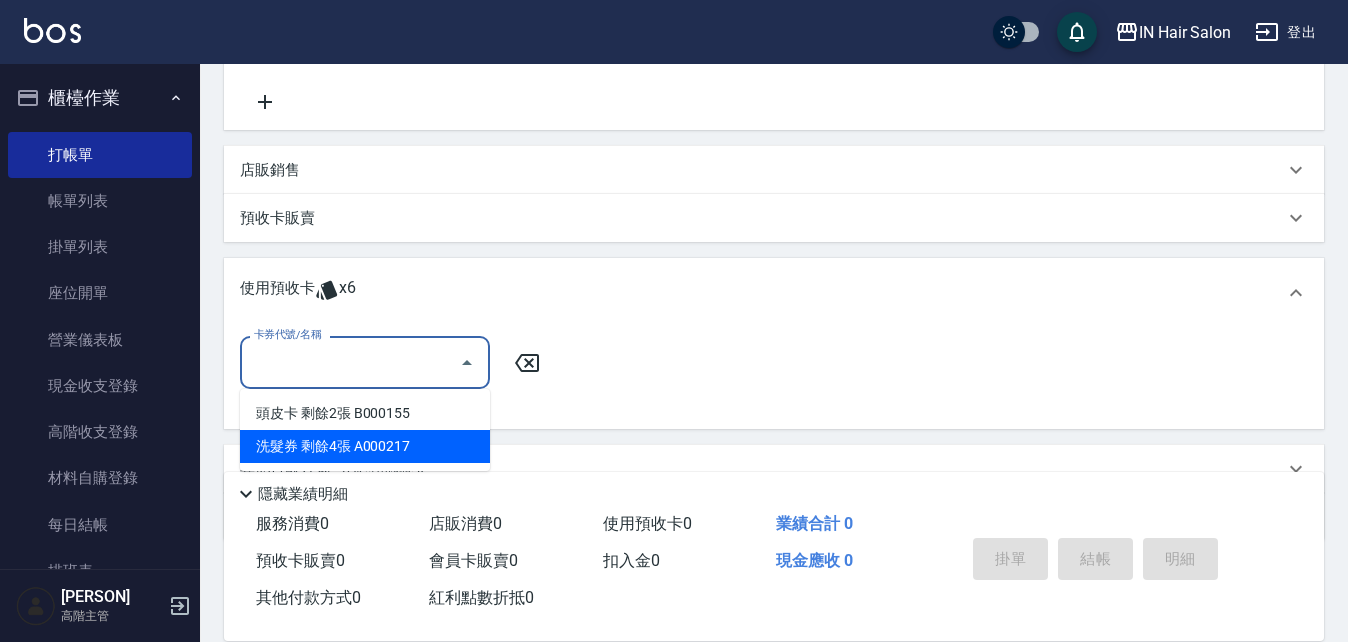 click on "洗髮券 剩餘4張 A000217" at bounding box center (365, 446) 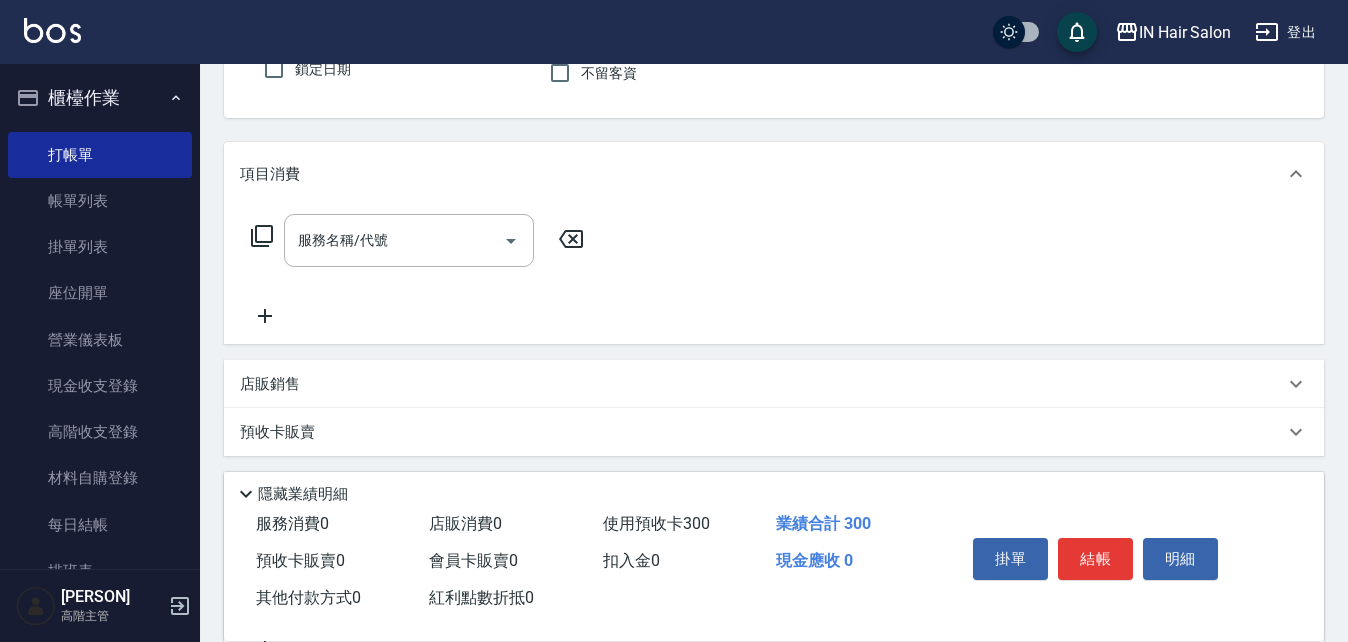 scroll, scrollTop: 0, scrollLeft: 0, axis: both 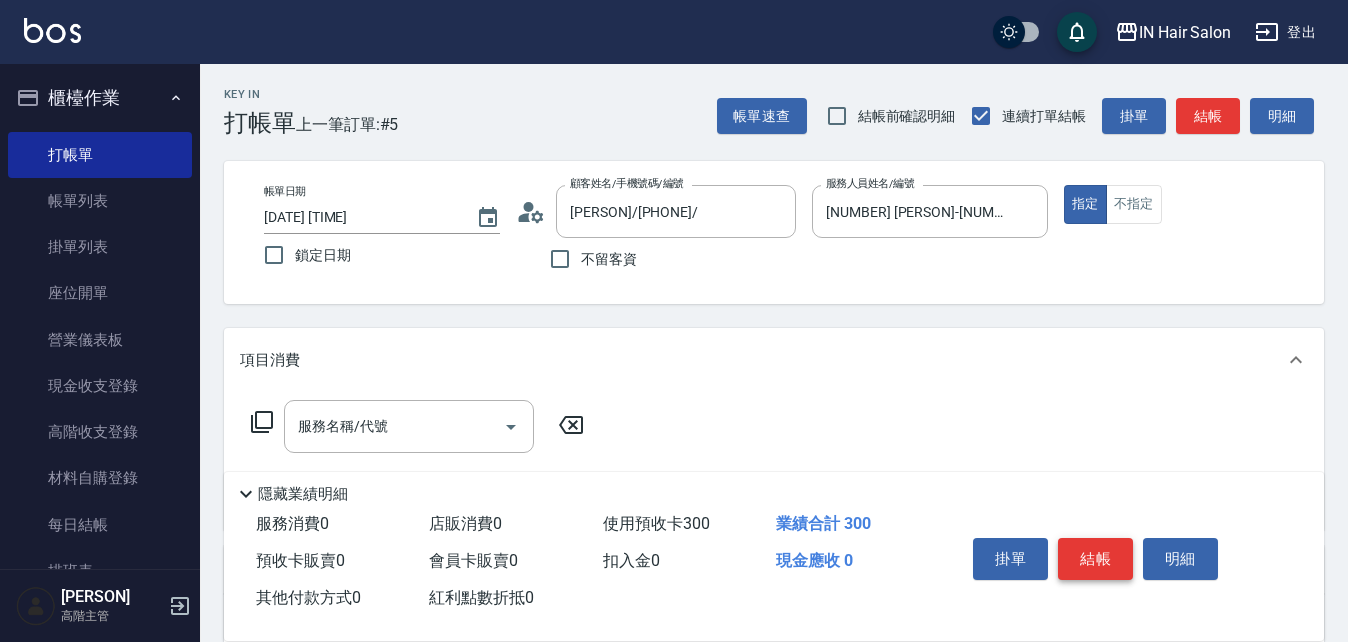 click on "結帳" at bounding box center (1095, 559) 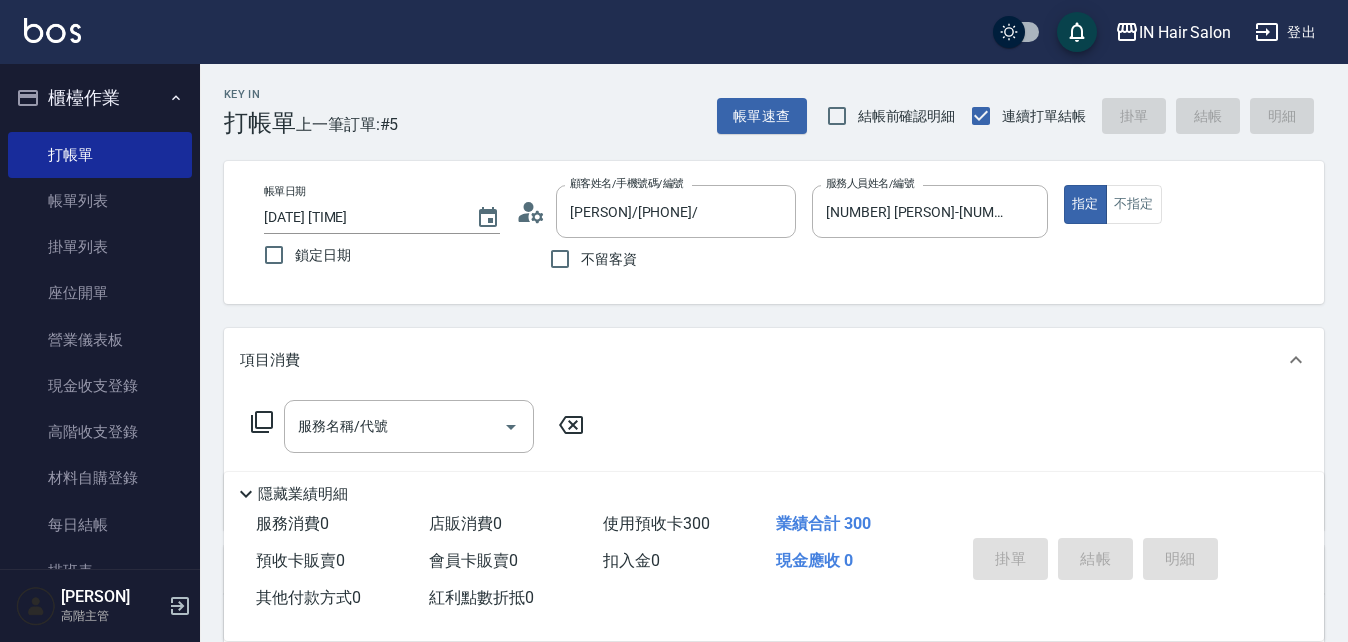 type on "[DATE] [TIME]" 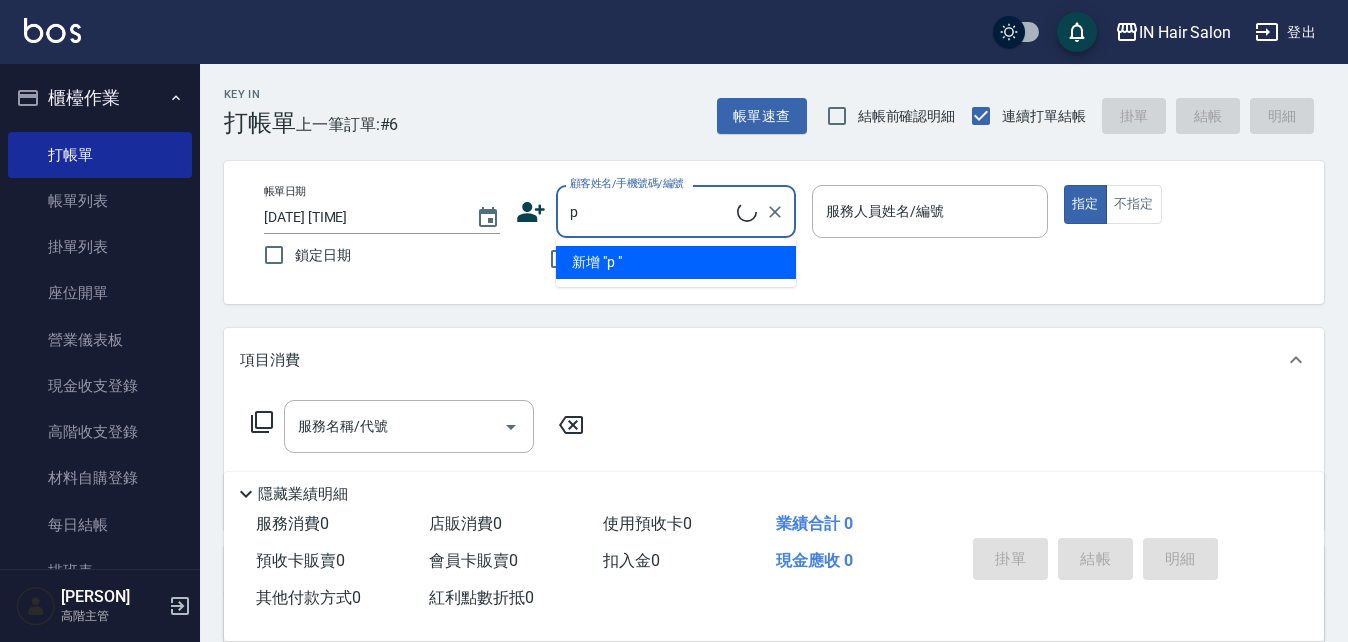 type on "p" 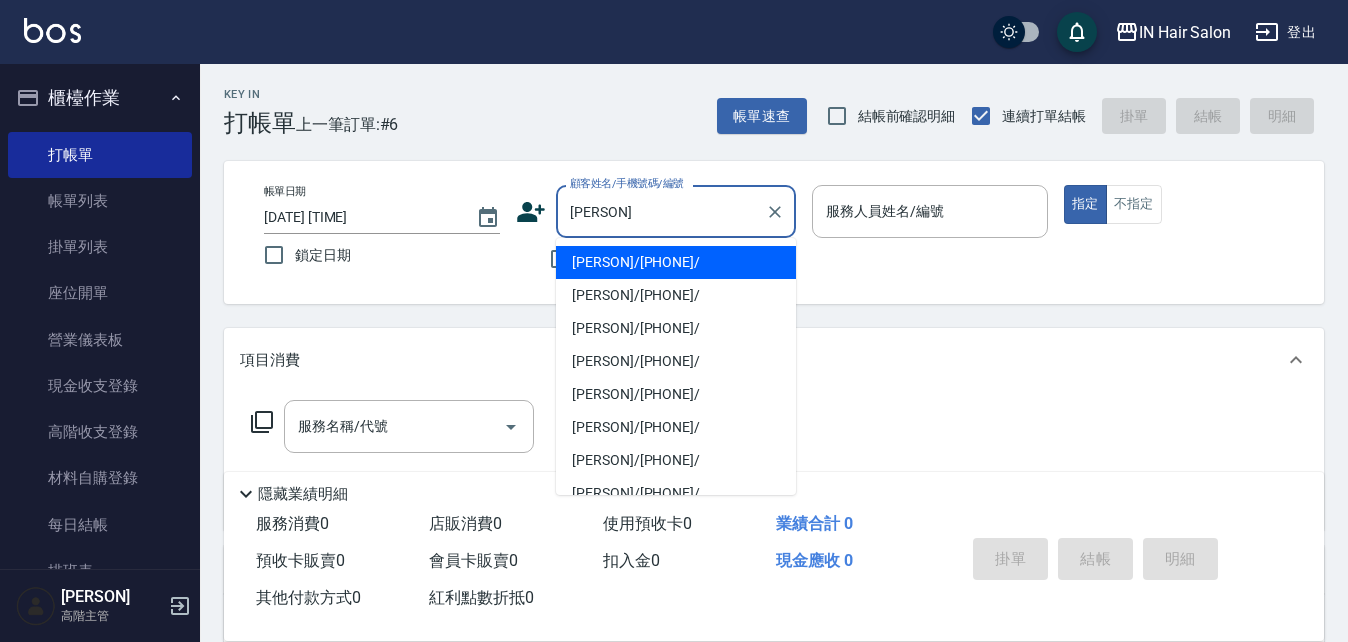 click on "[PERSON]/[PHONE]/" at bounding box center (676, 295) 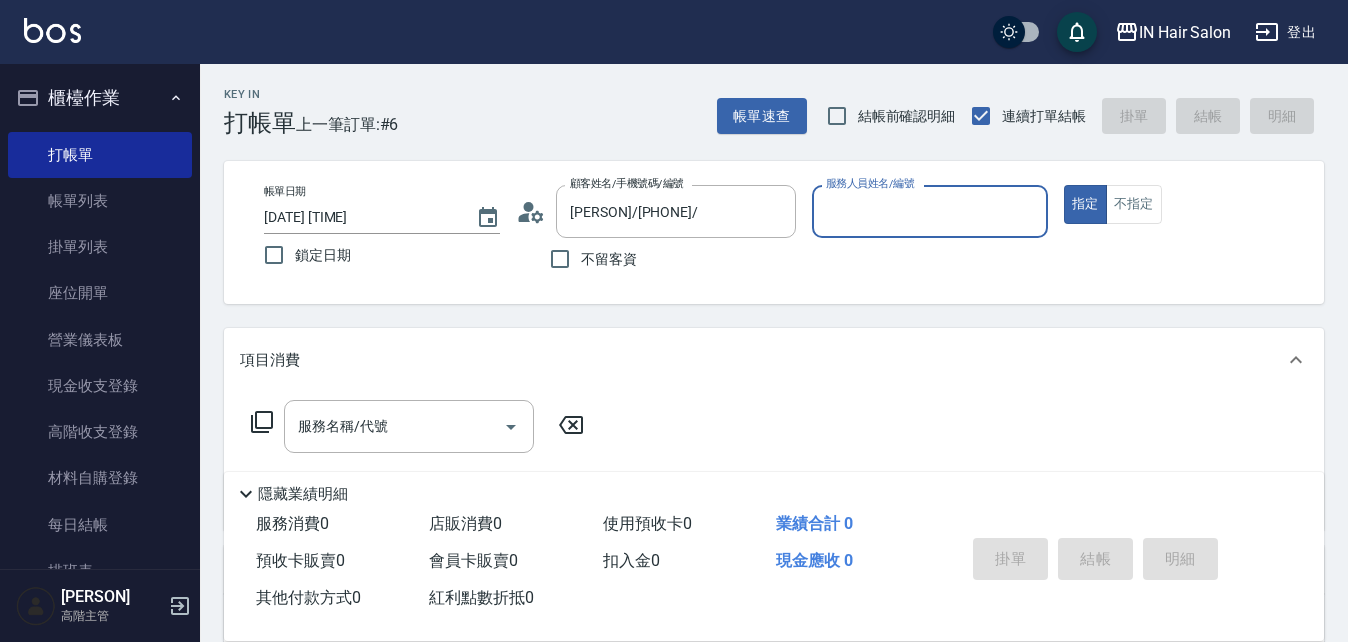 type on "[PERSON][NUMBER]-[NUMBER]" 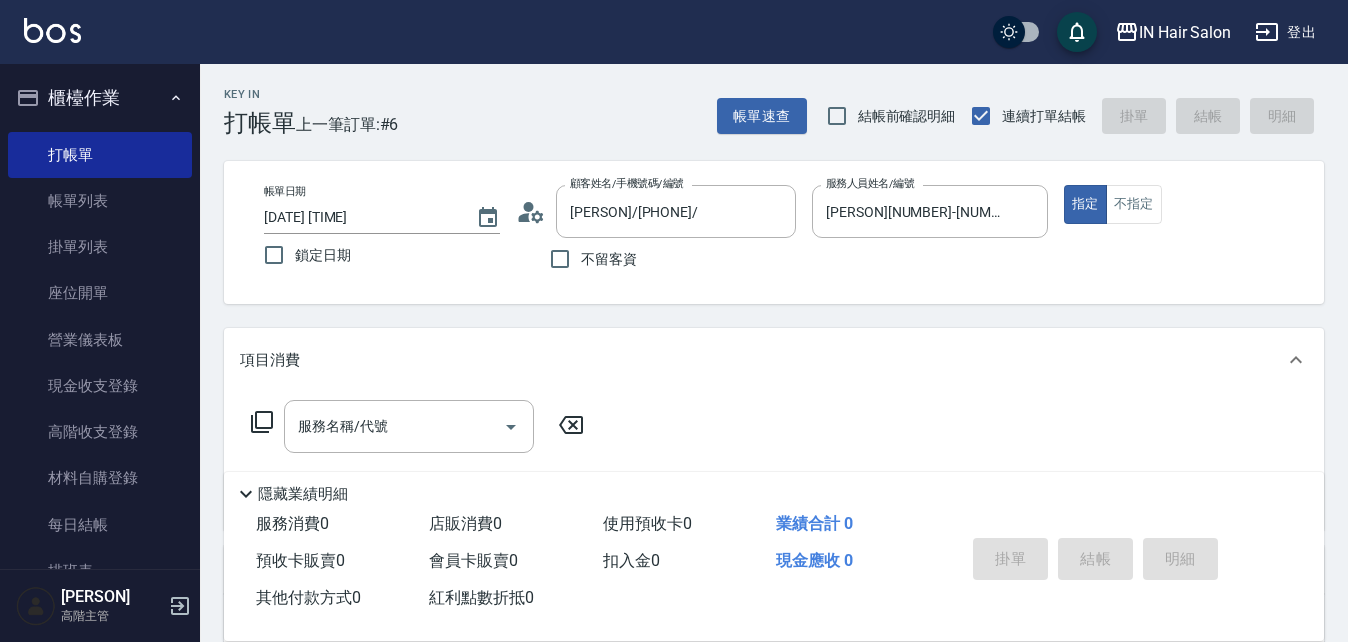 click 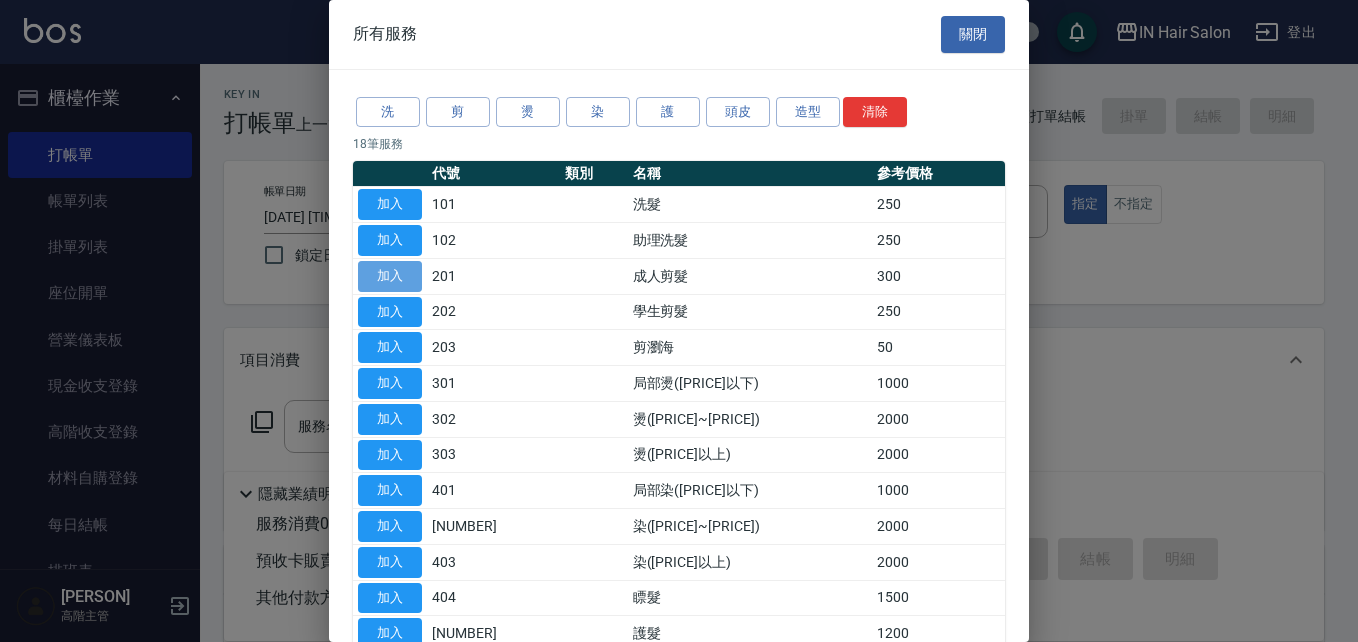 click on "加入" at bounding box center (390, 276) 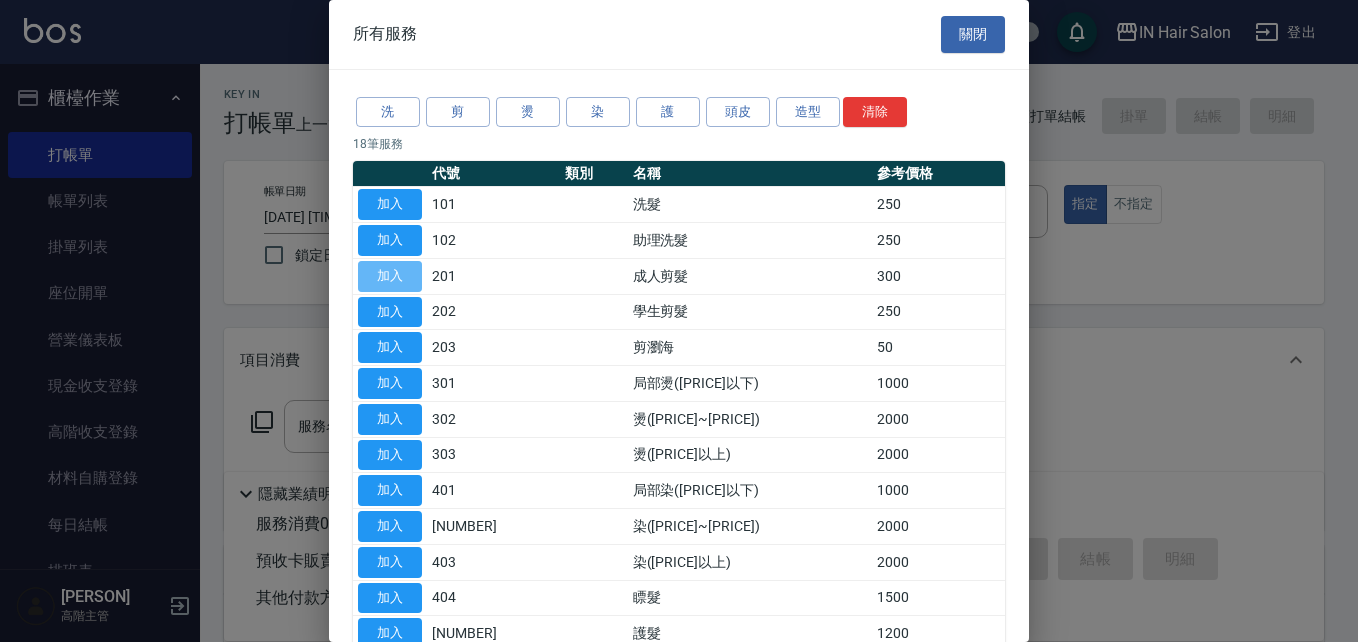 type on "成人剪髮(201)" 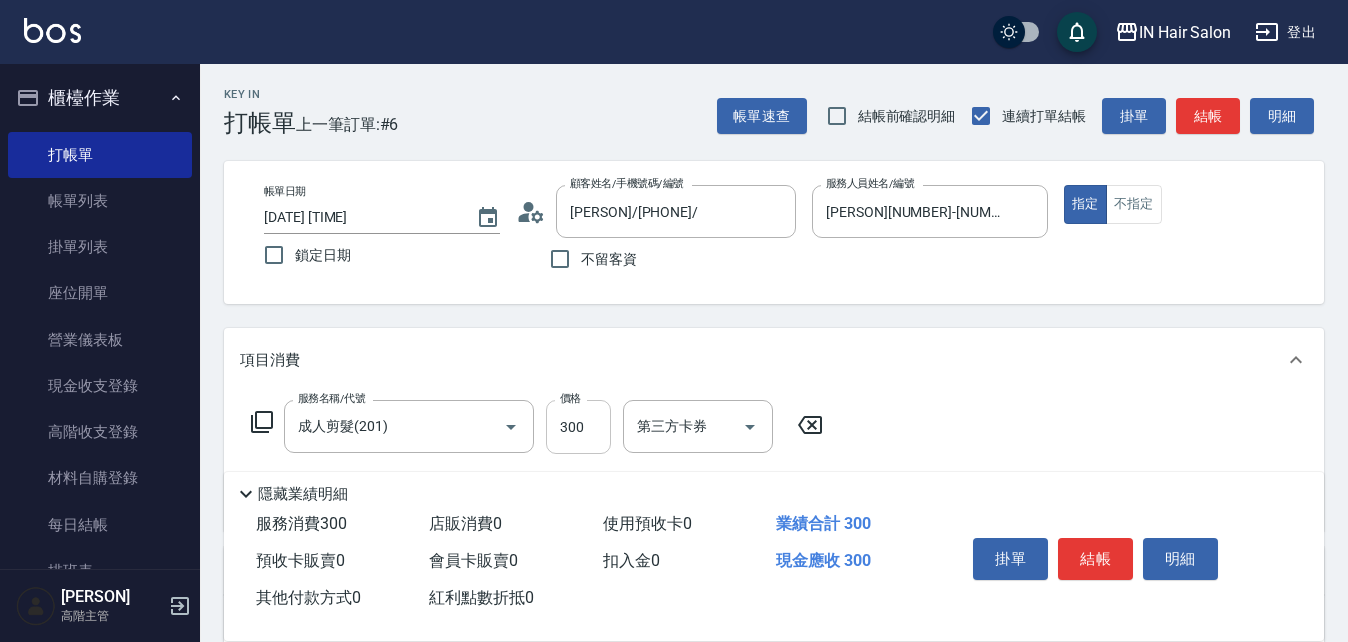 drag, startPoint x: 576, startPoint y: 424, endPoint x: 586, endPoint y: 427, distance: 10.440307 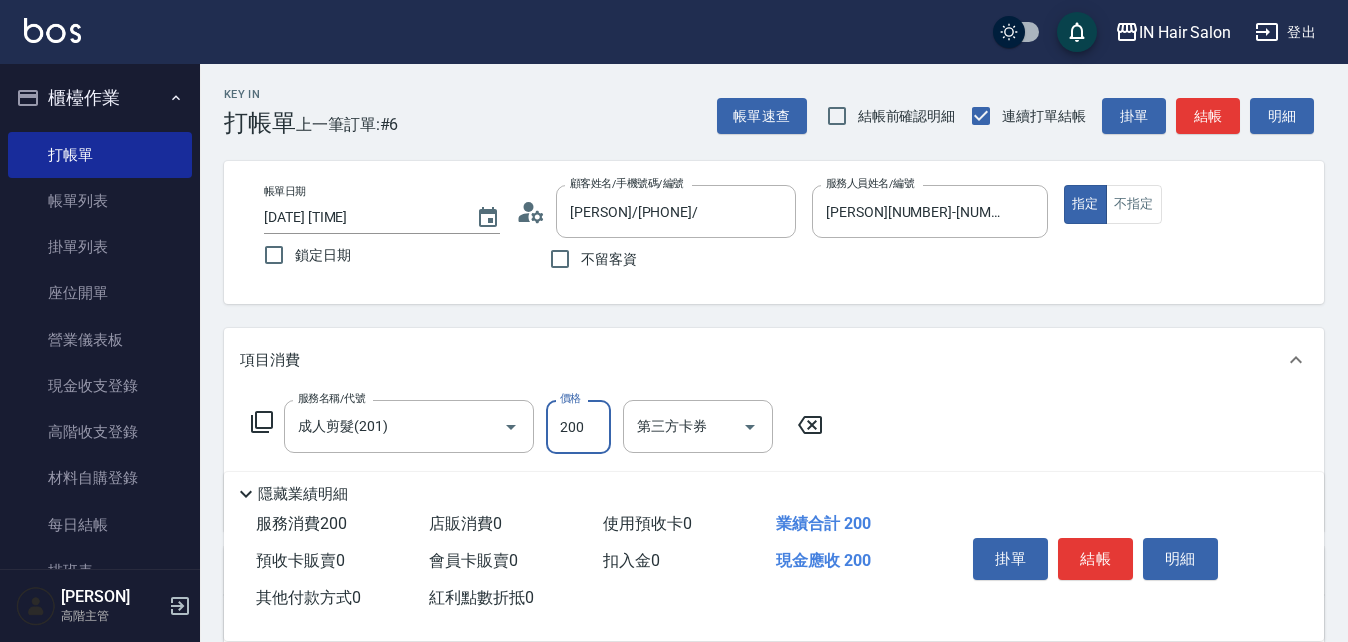 type on "200" 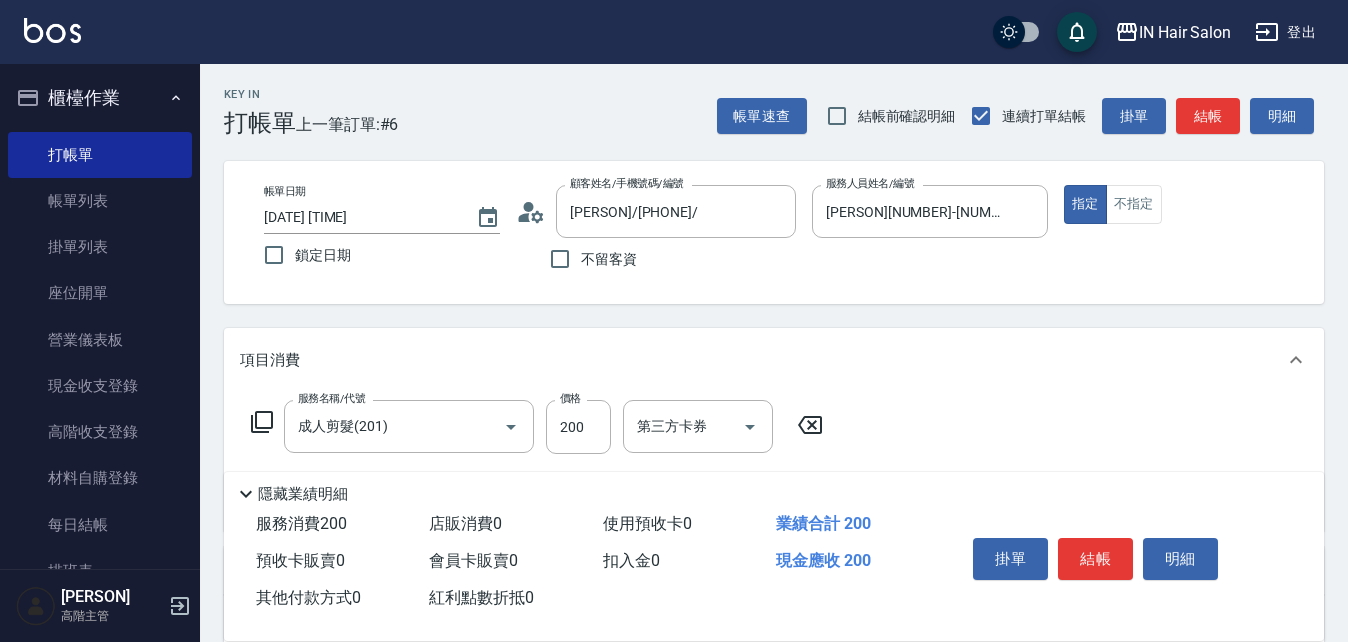 click on "服務名稱/代號 成人剪髮(201) 服務名稱/代號 價格 [PRICE] 價格 第三方卡券 第三方卡券" at bounding box center [774, 461] 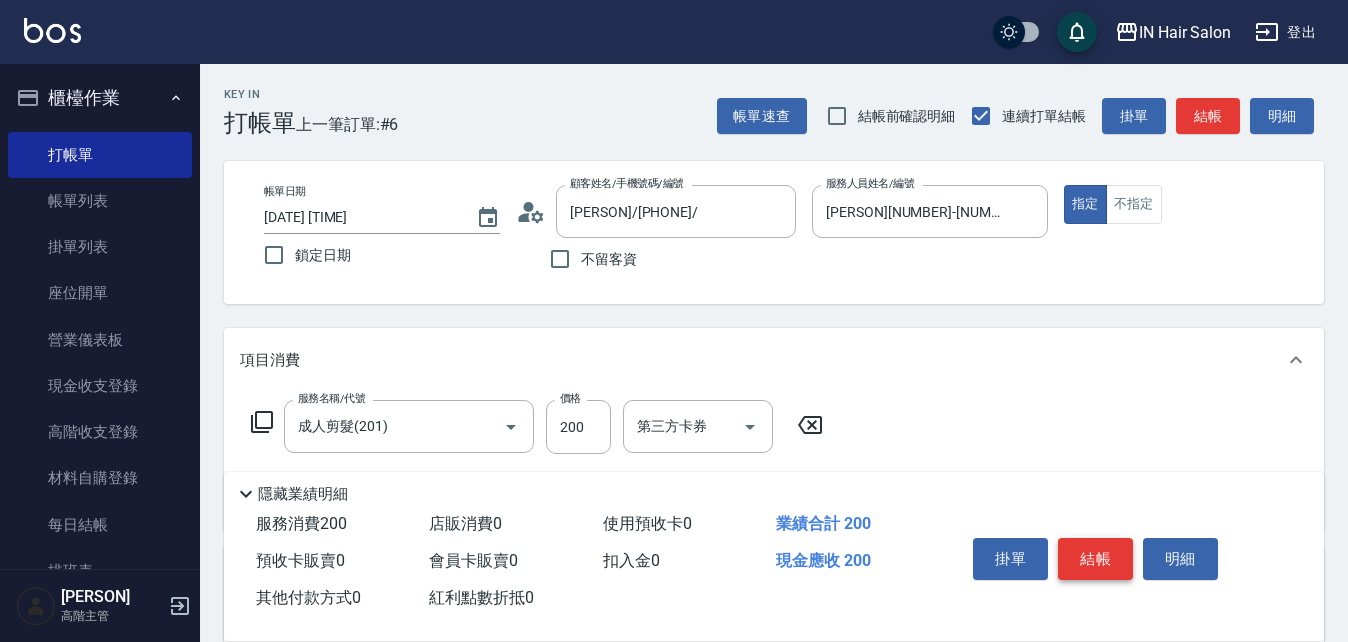 click on "結帳" at bounding box center (1095, 559) 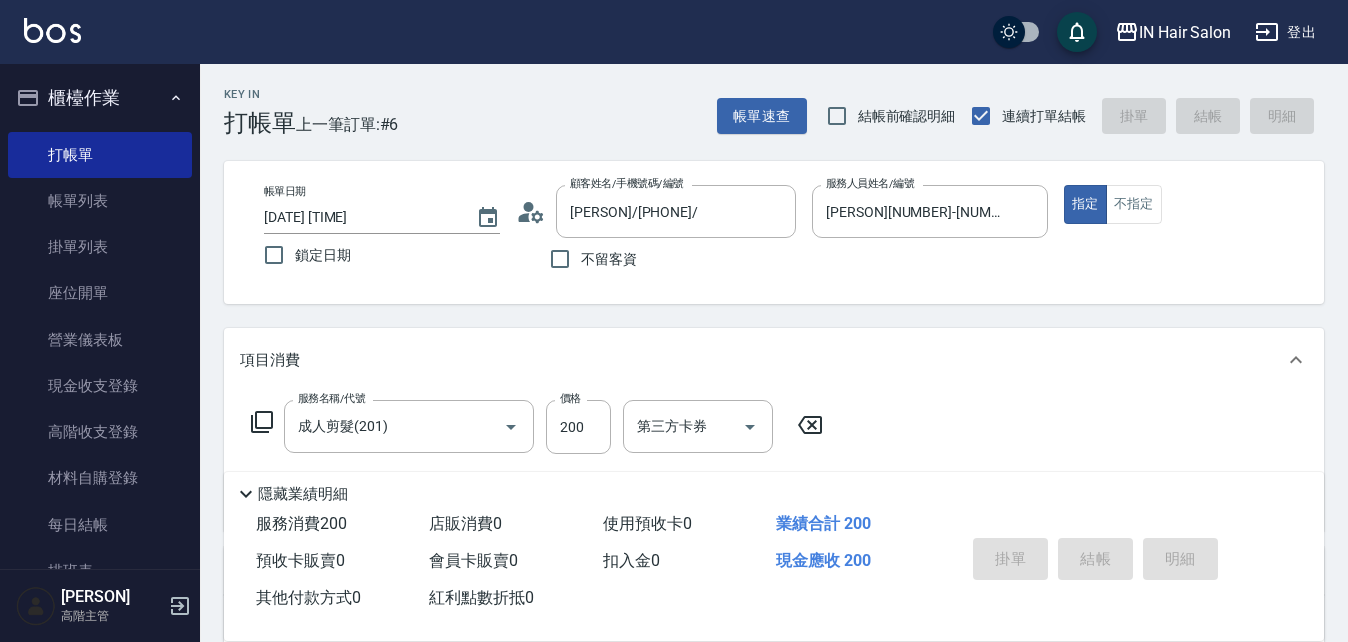 type 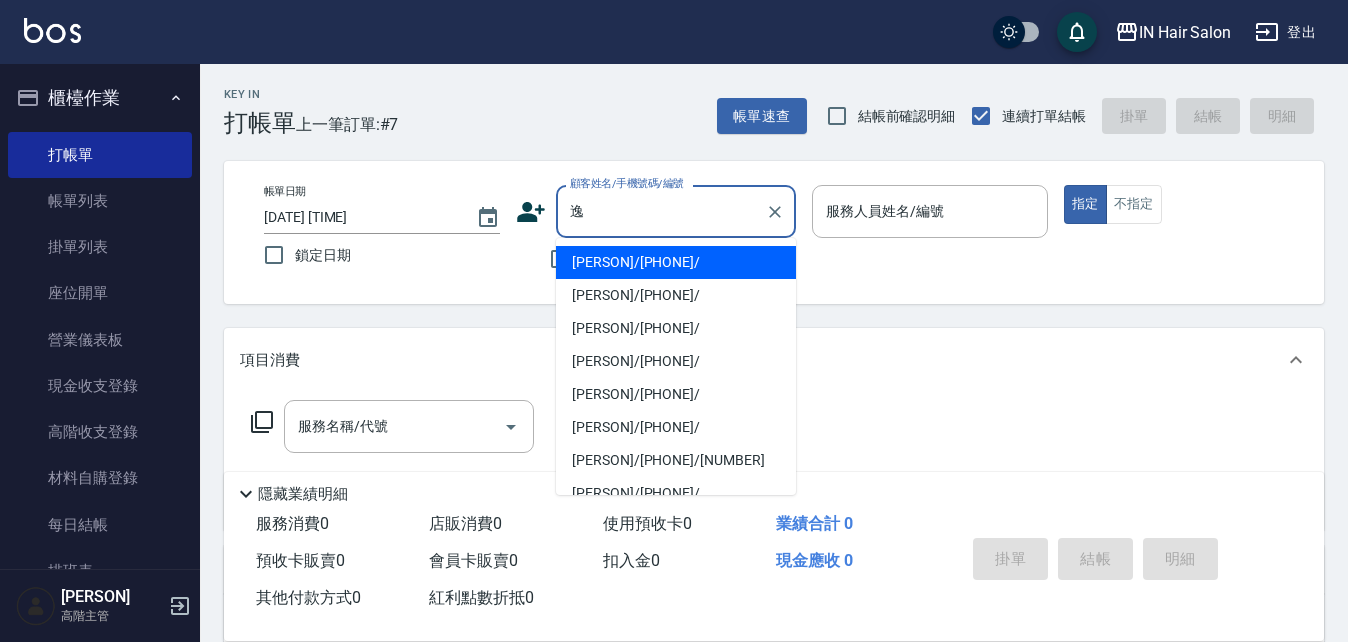 click on "[PERSON]/[PHONE]/" at bounding box center [676, 262] 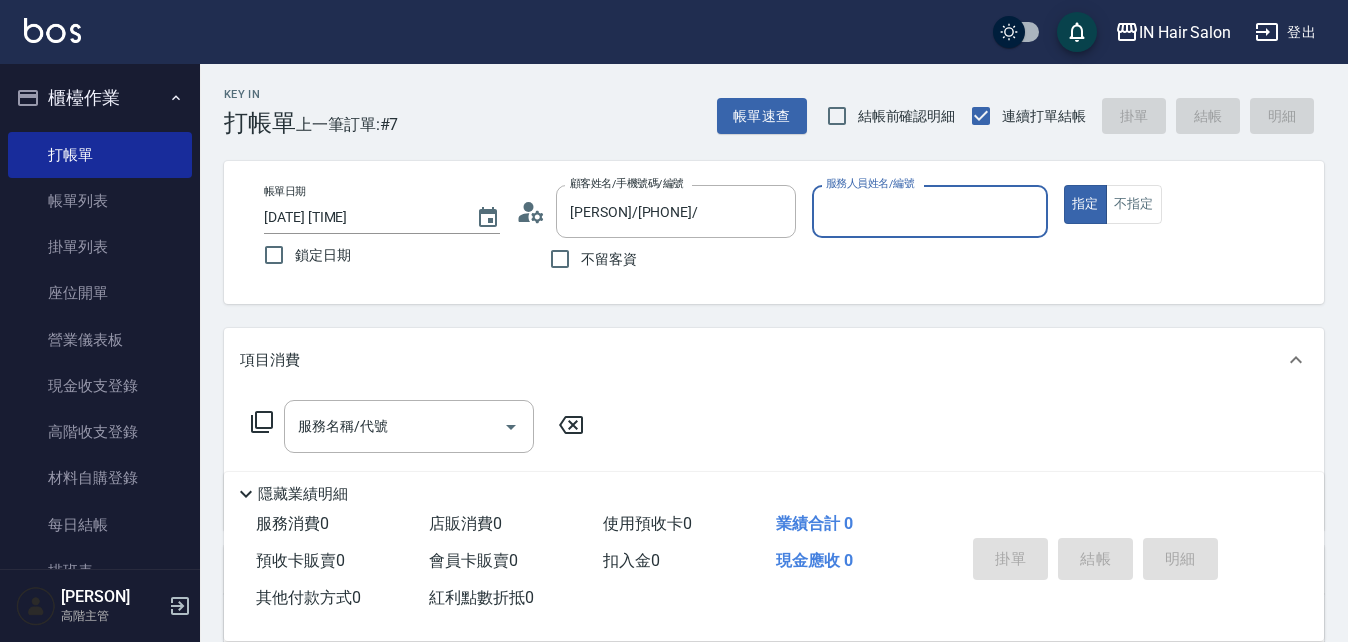 type on "[PERSON][NUMBER]-[NUMBER]" 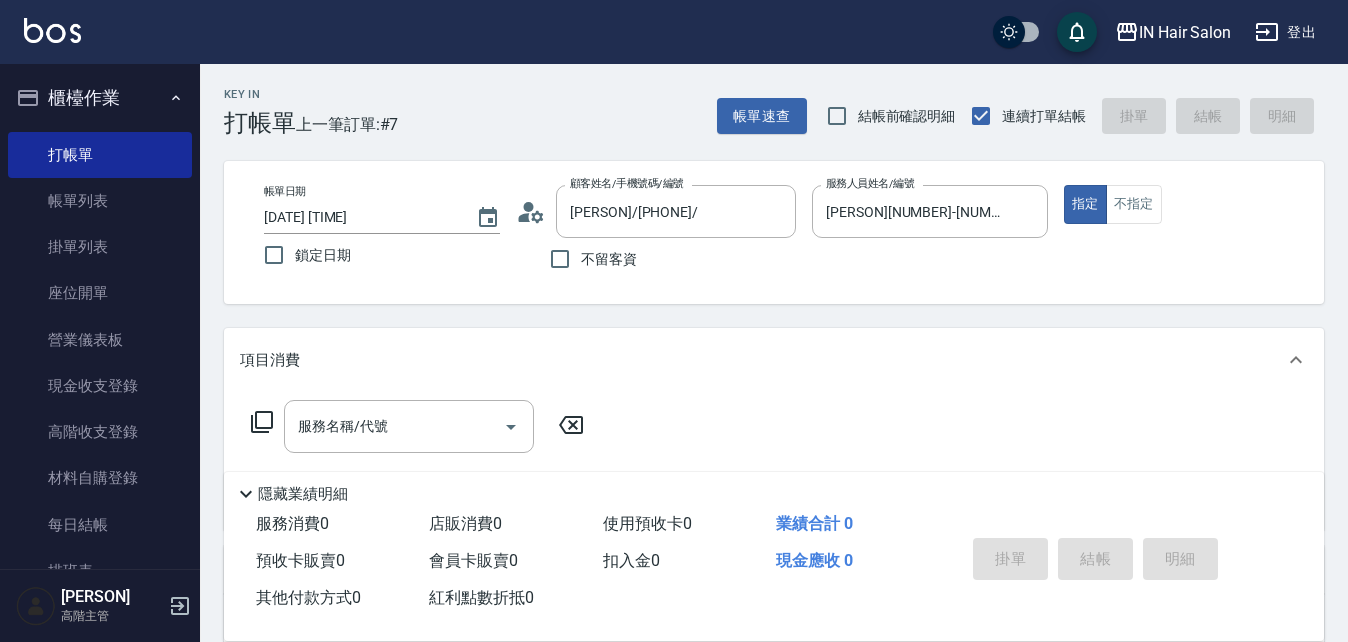click 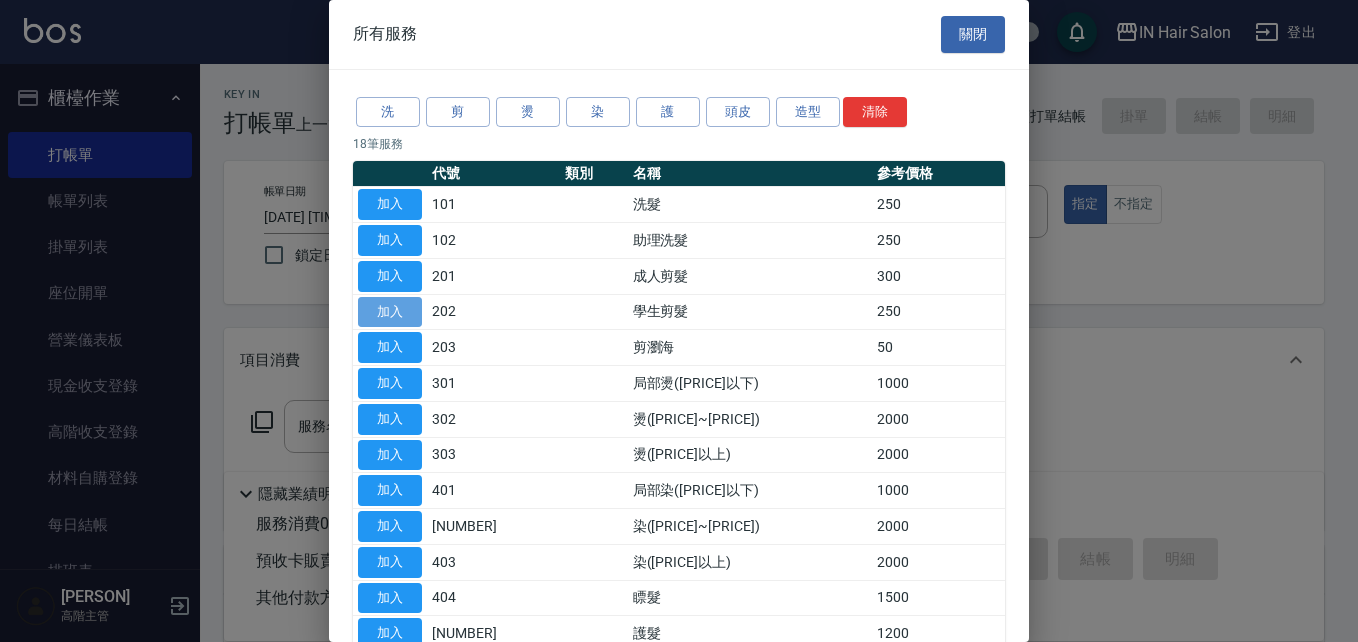 click on "加入" at bounding box center [390, 312] 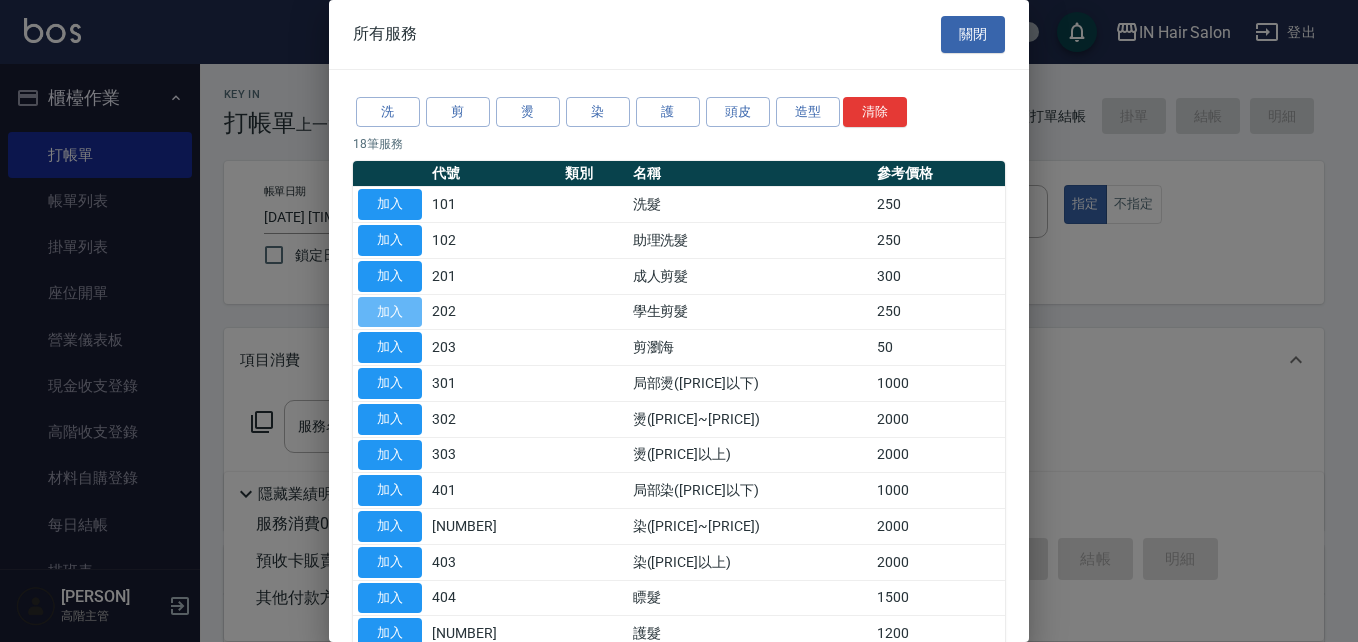 type on "學生剪髮(202)" 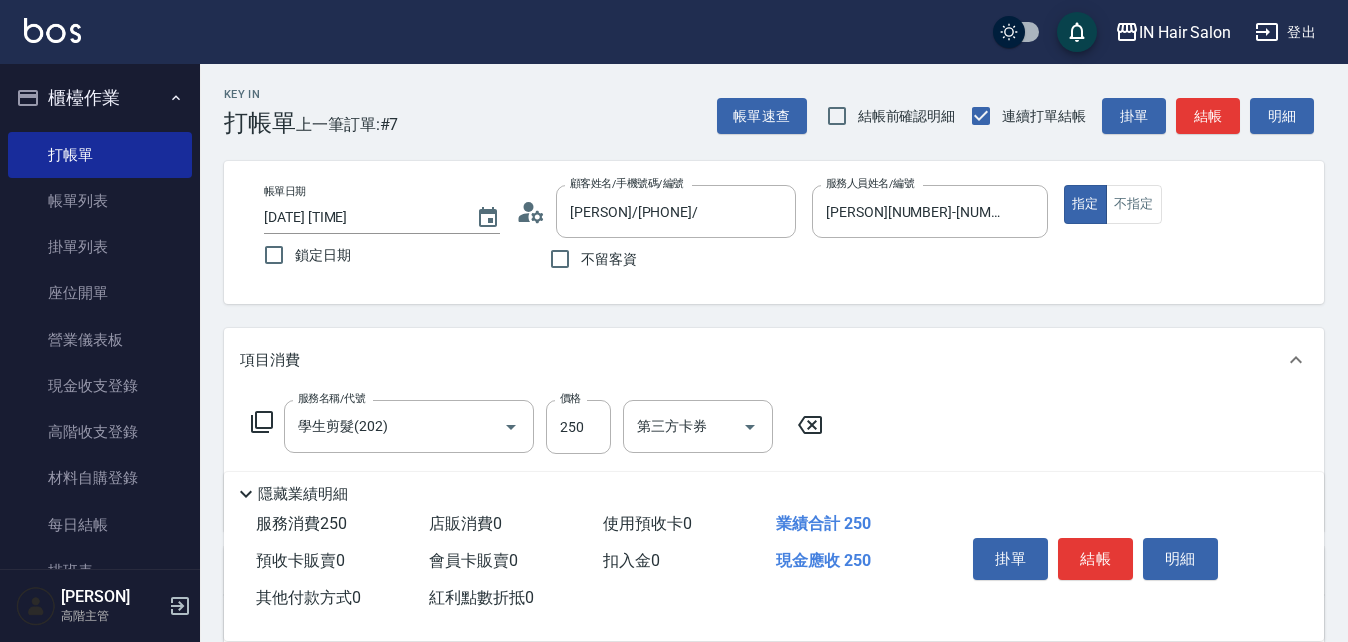 click 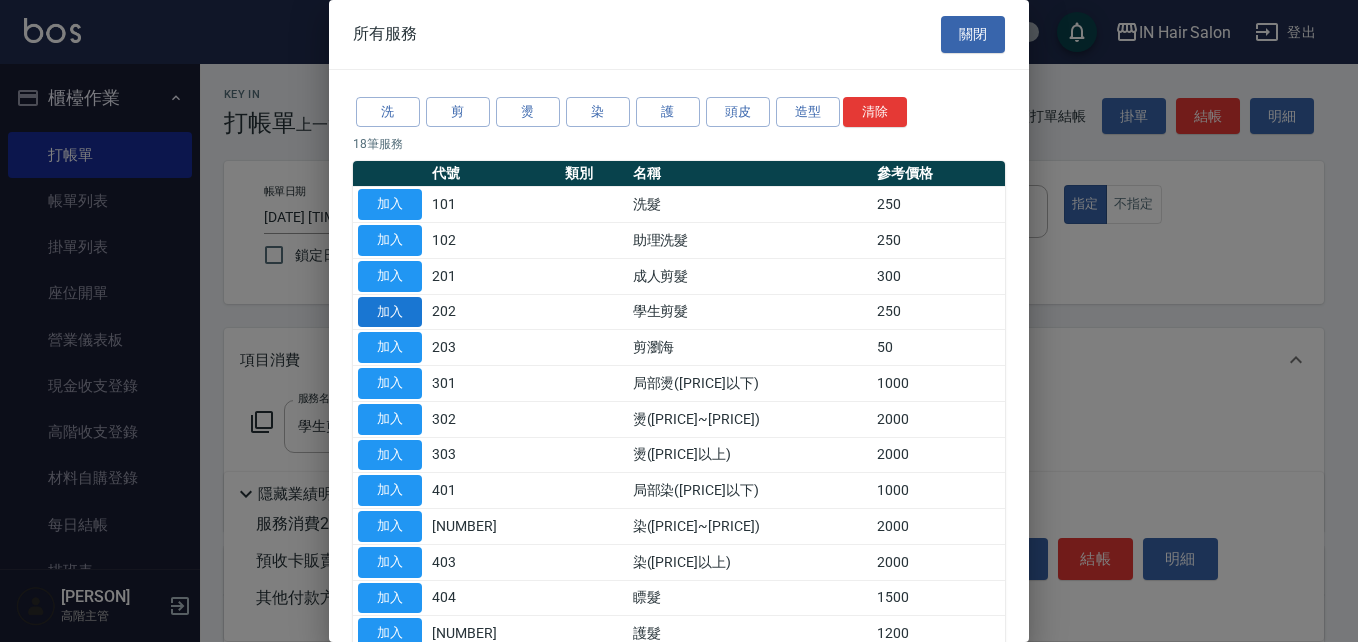 click on "加入" at bounding box center [390, 312] 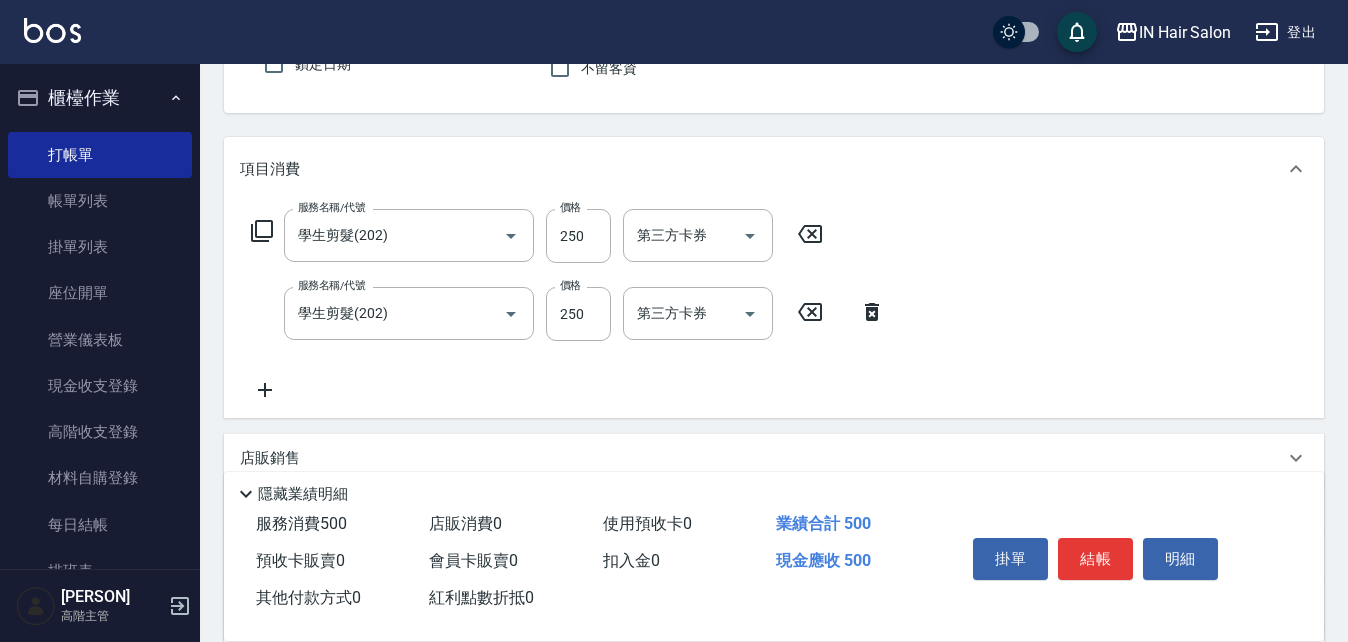 scroll, scrollTop: 200, scrollLeft: 0, axis: vertical 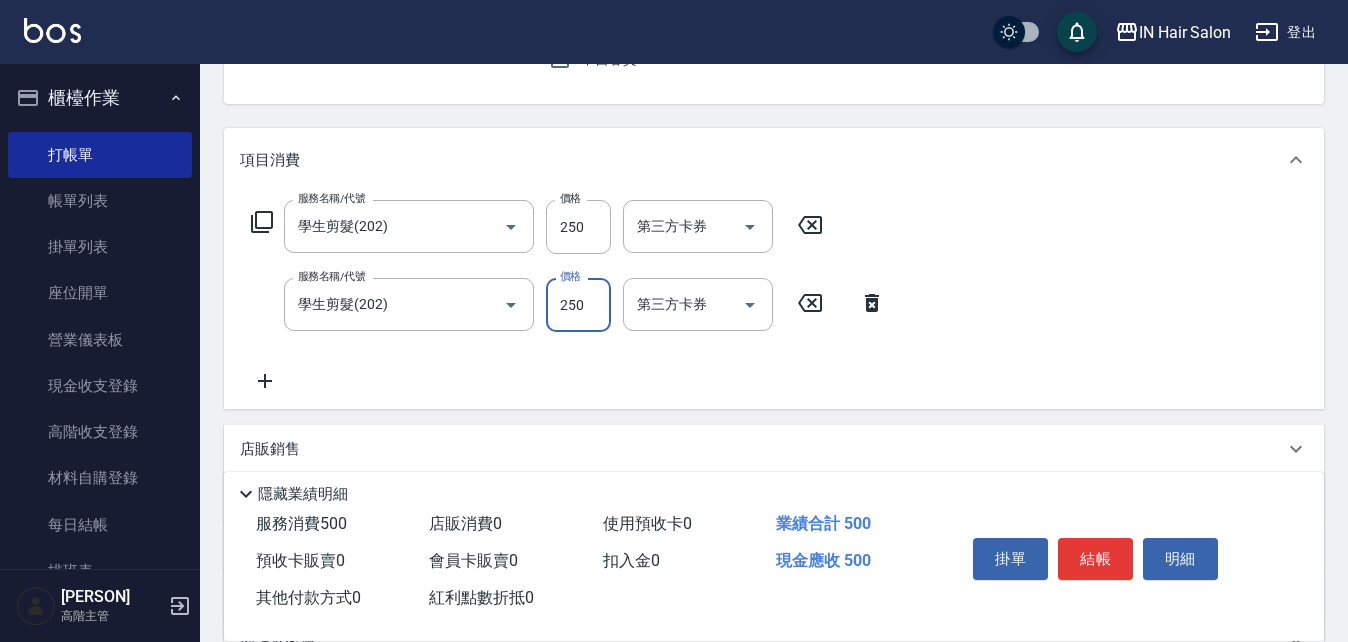 click on "250" at bounding box center (578, 305) 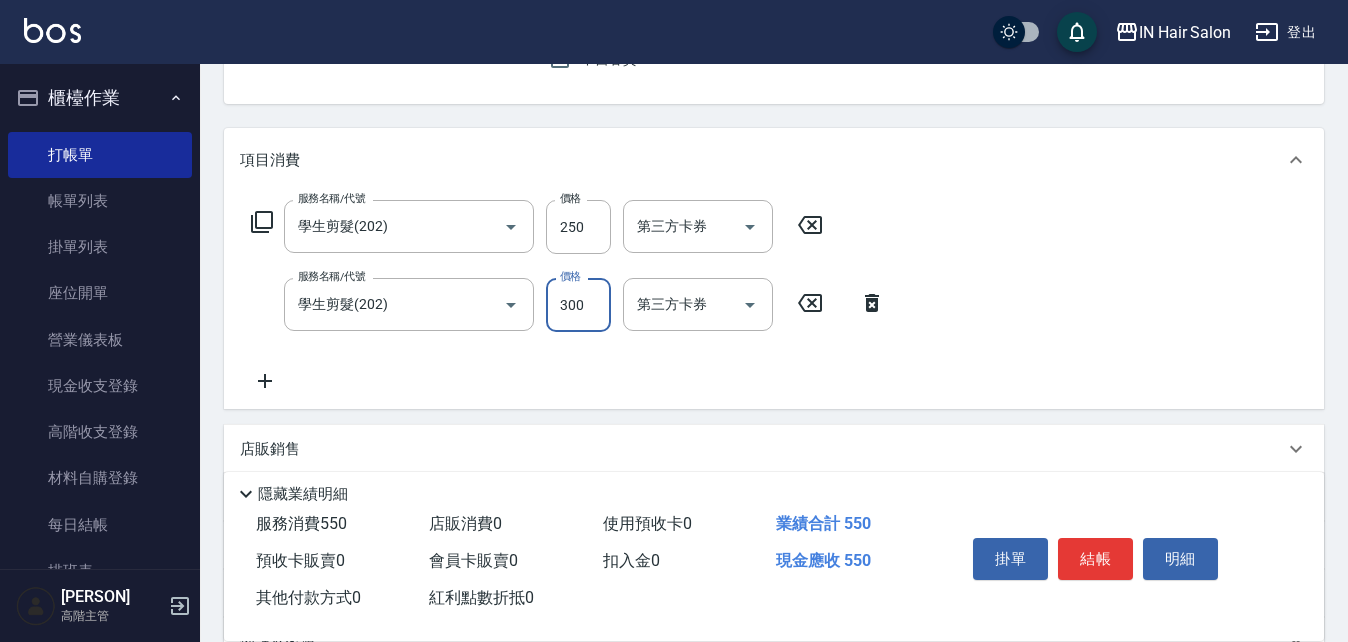 type on "300" 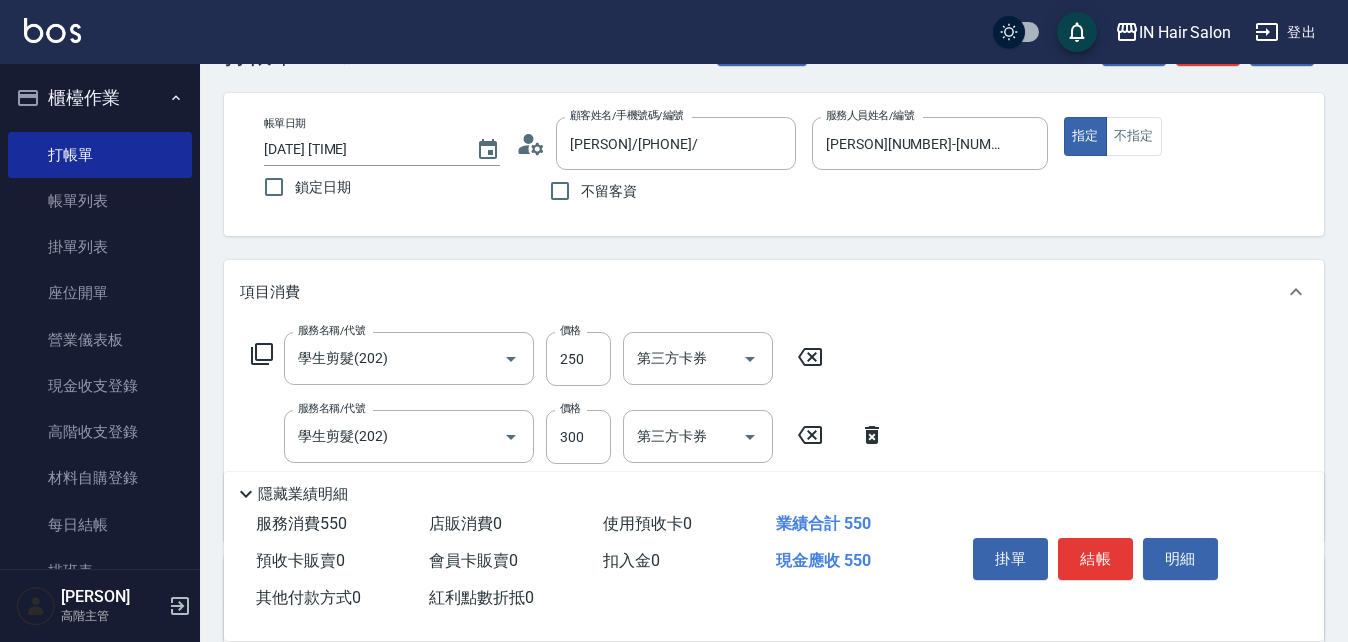 scroll, scrollTop: 0, scrollLeft: 0, axis: both 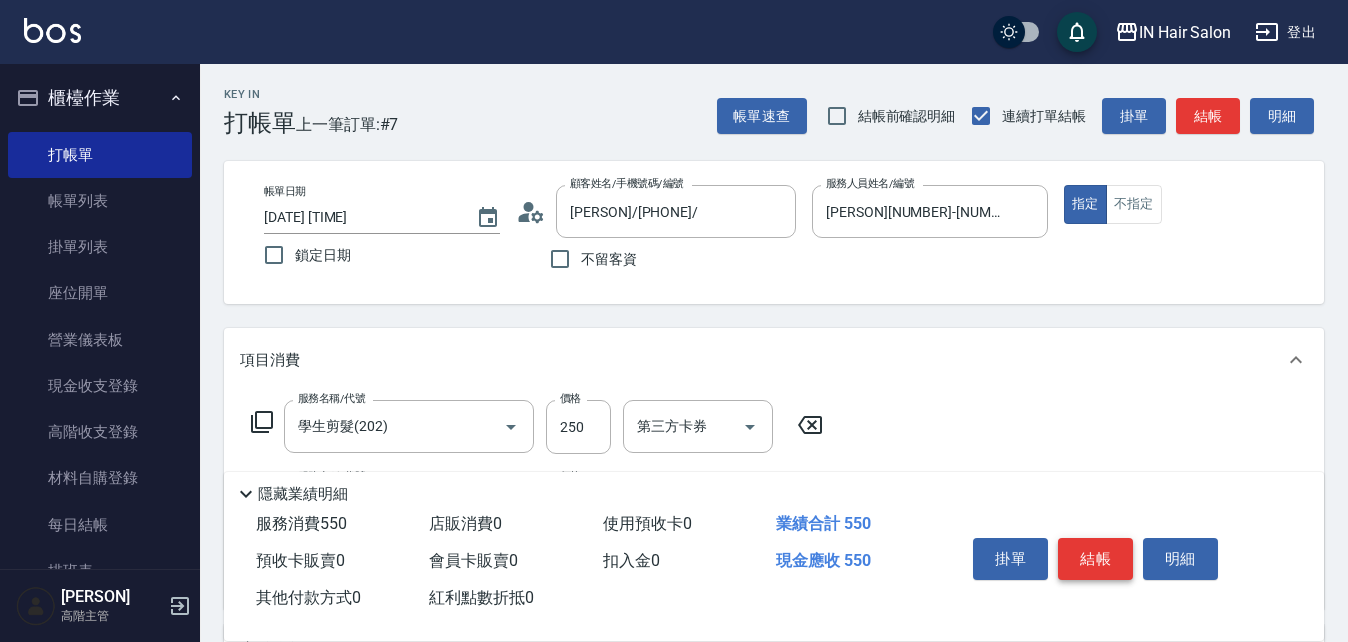 click on "結帳" at bounding box center [1095, 559] 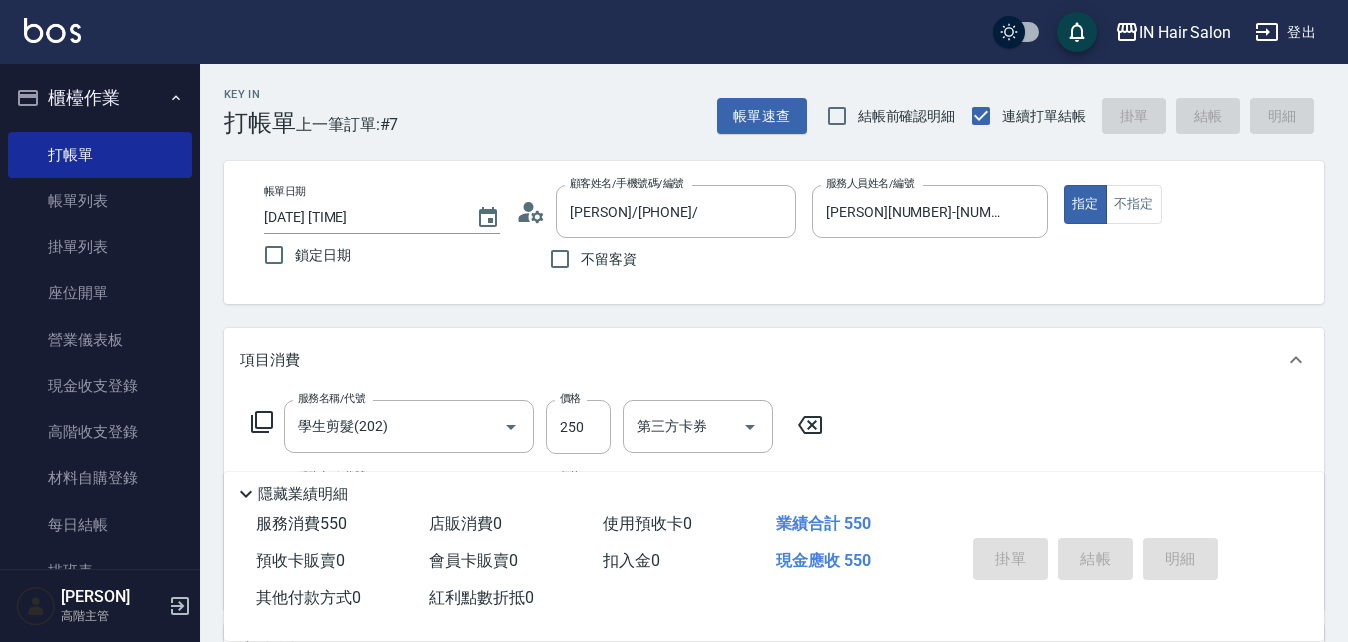 type on "[DATE] [TIME]" 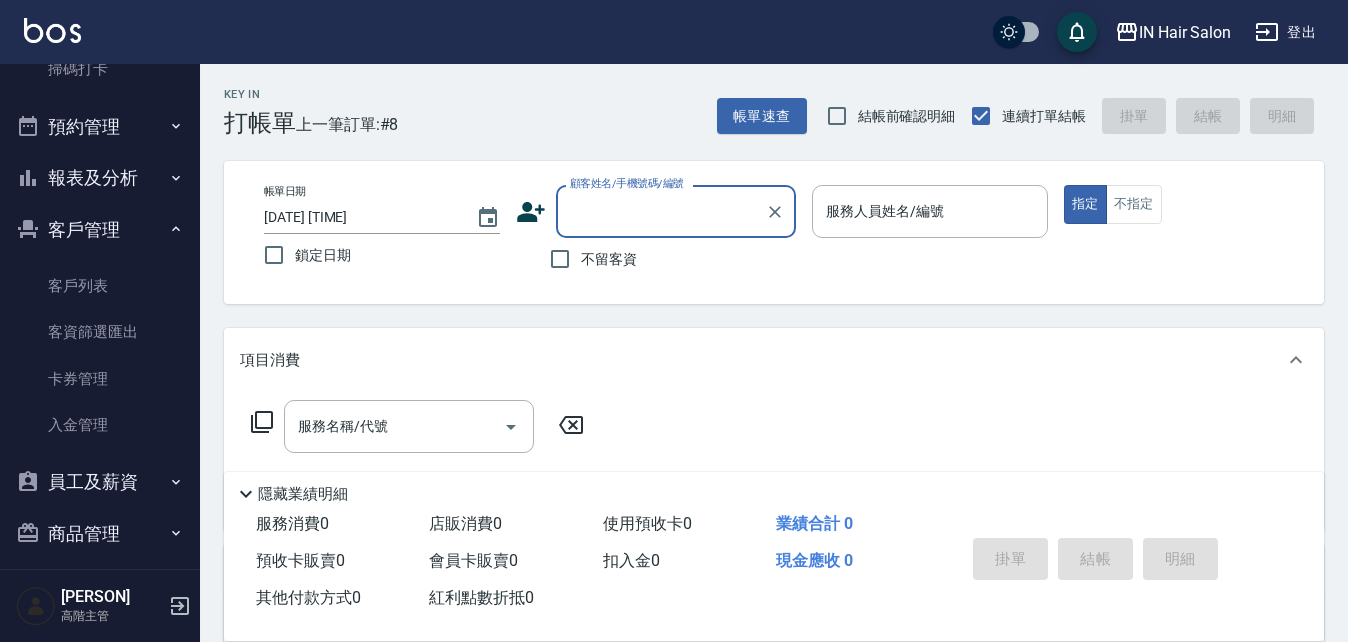 scroll, scrollTop: 600, scrollLeft: 0, axis: vertical 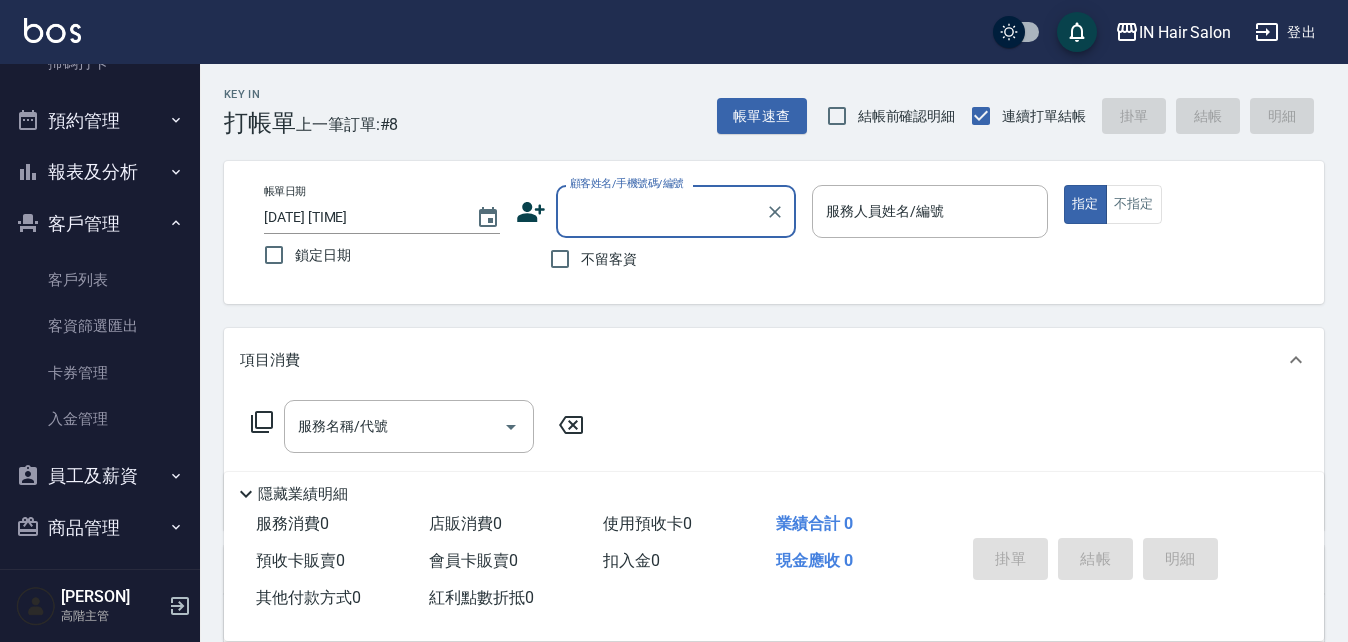 click 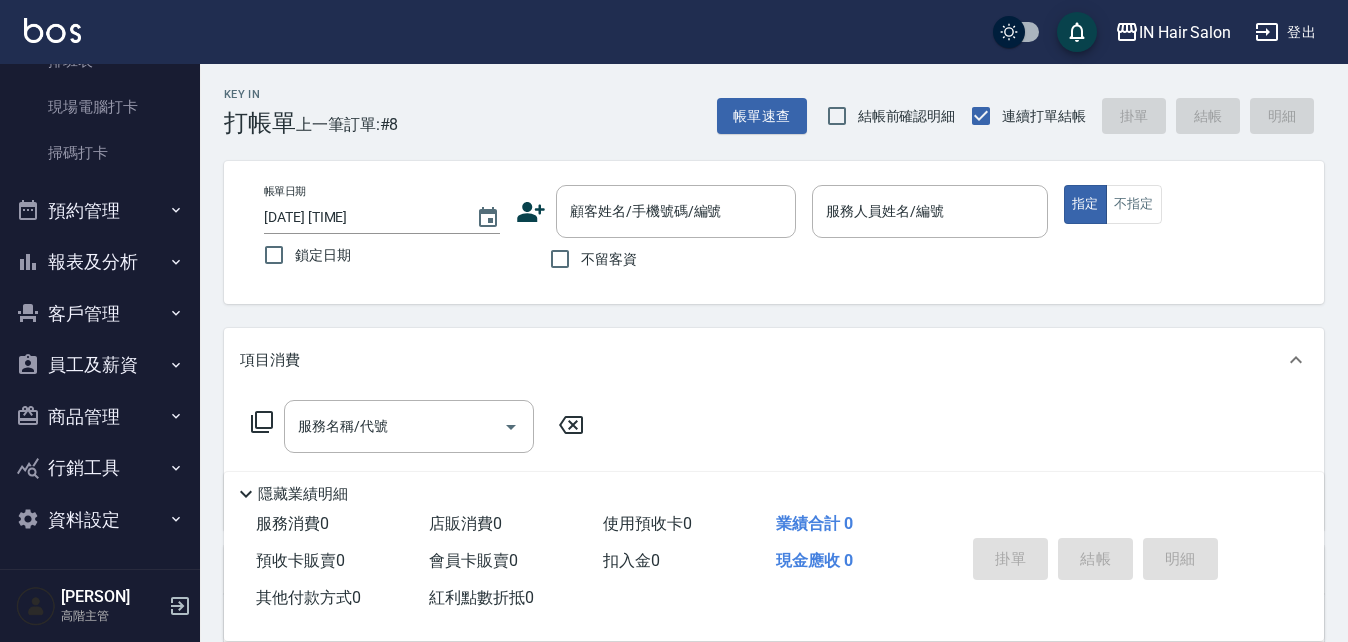 scroll, scrollTop: 510, scrollLeft: 0, axis: vertical 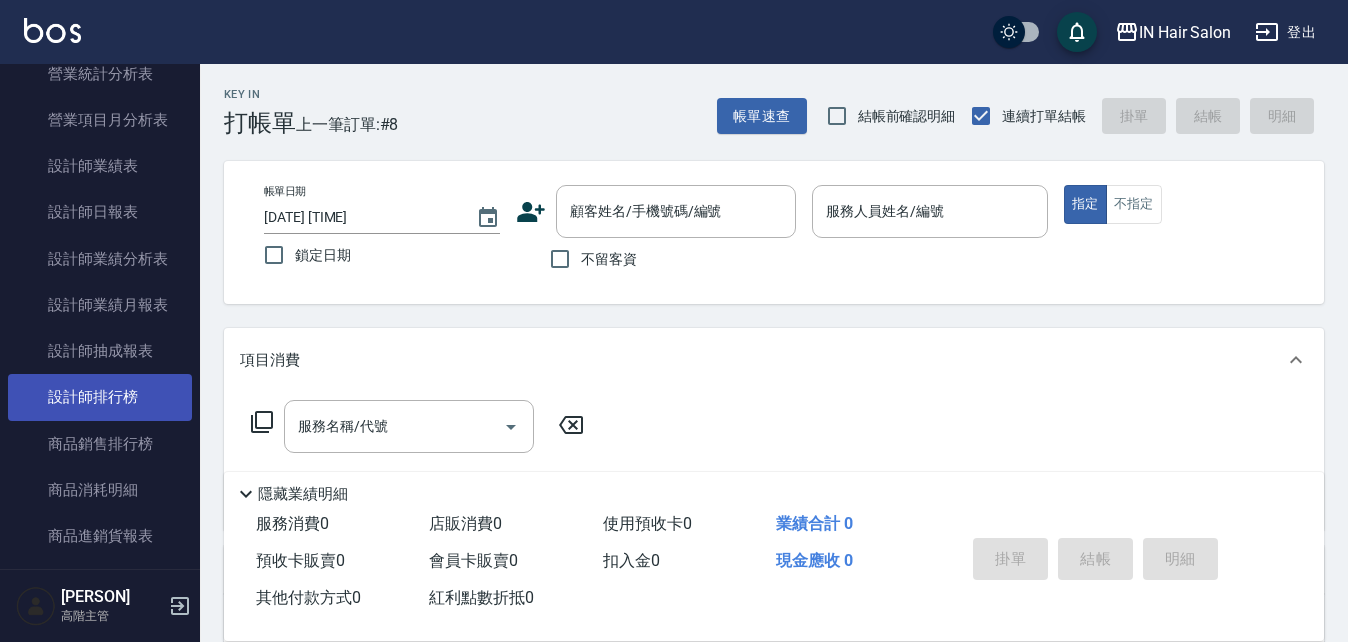 click on "設計師排行榜" at bounding box center [100, 397] 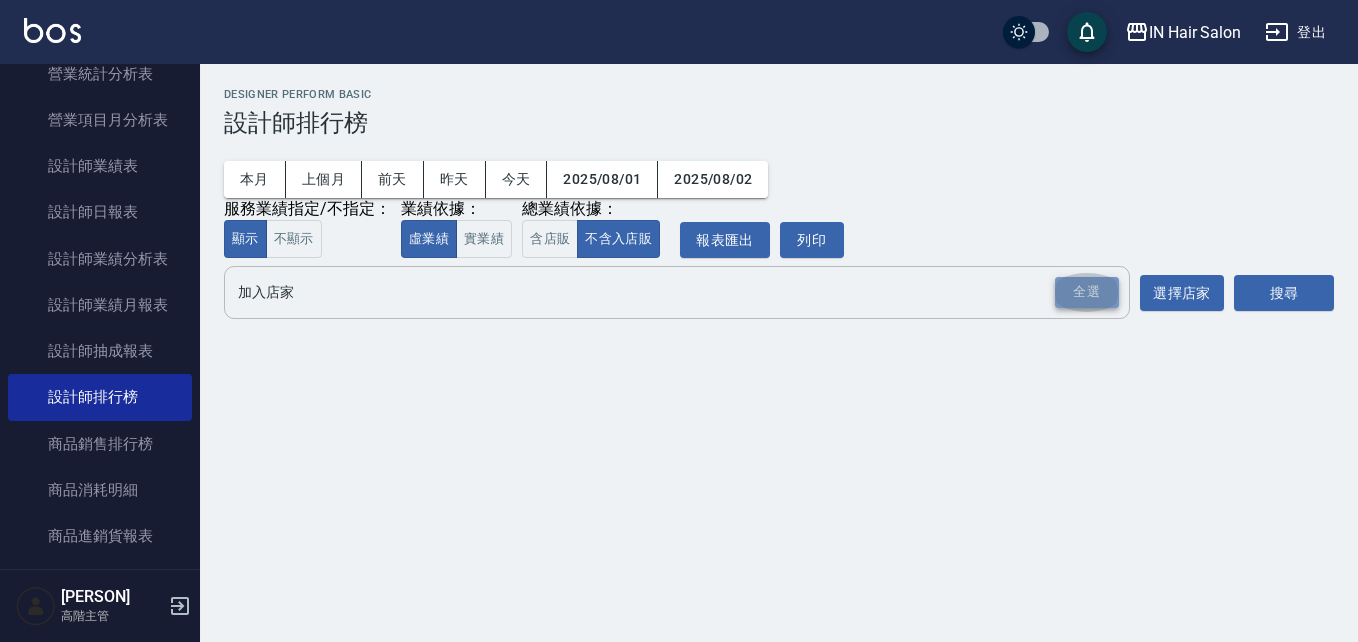 drag, startPoint x: 1091, startPoint y: 289, endPoint x: 1076, endPoint y: 287, distance: 15.132746 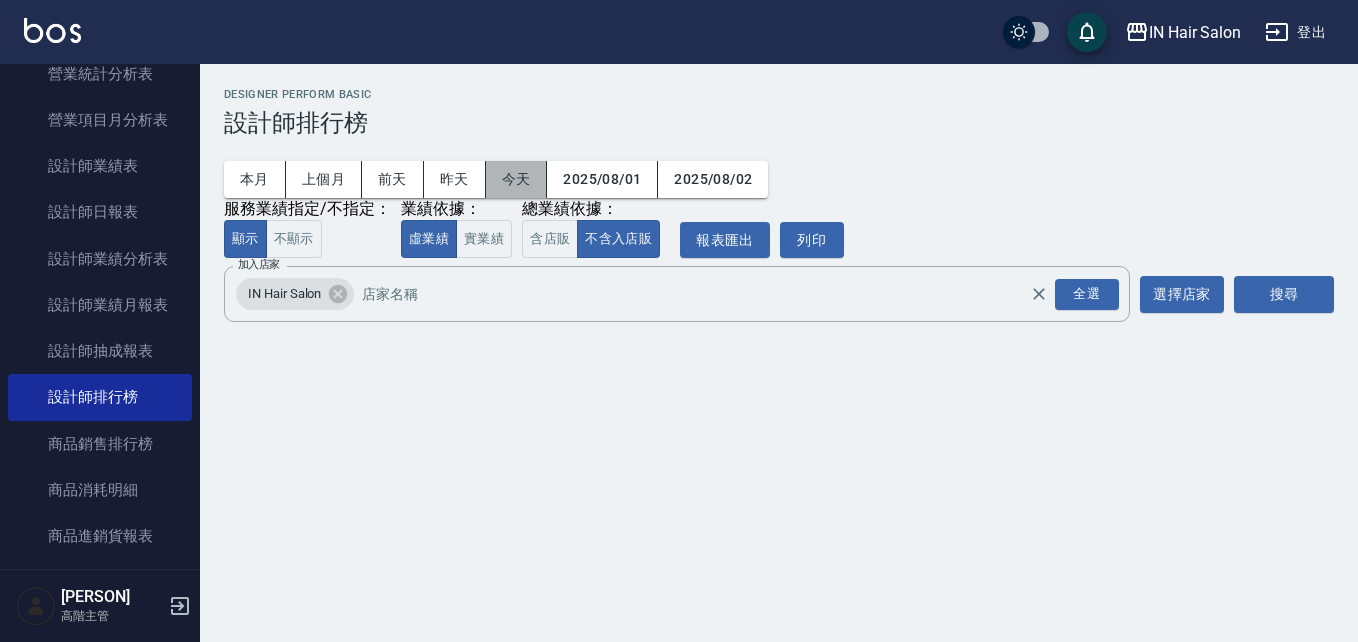 click on "今天" at bounding box center (517, 179) 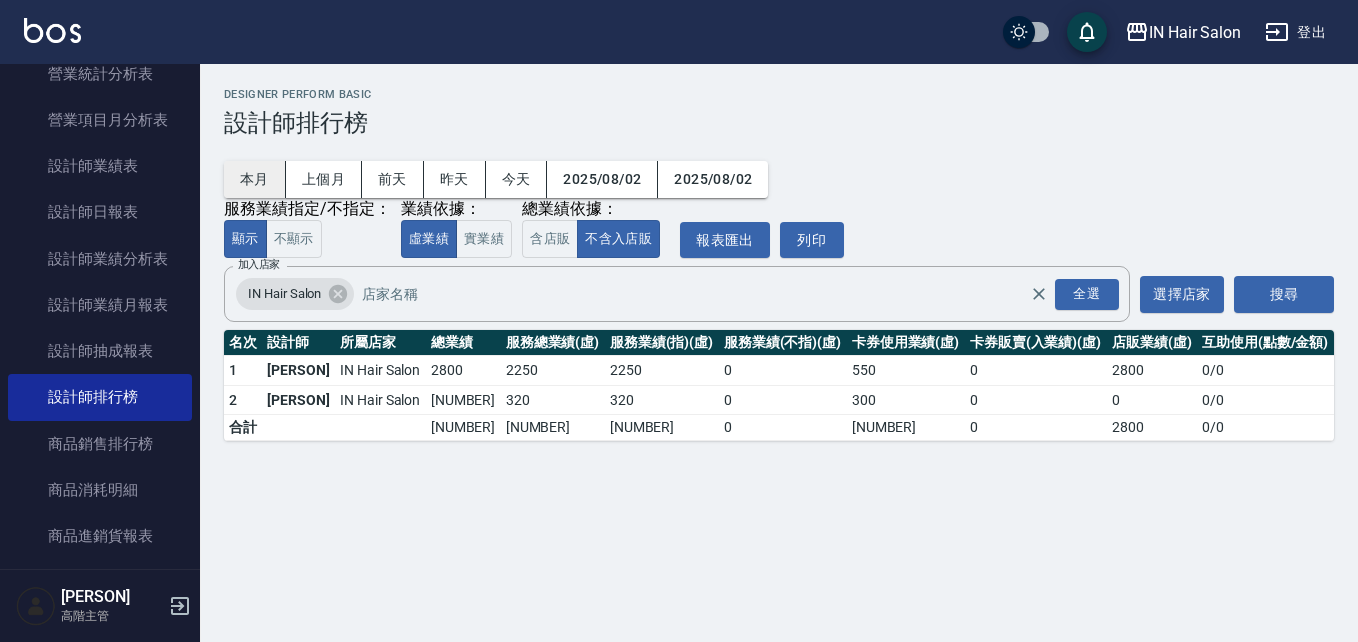 click on "本月" at bounding box center (255, 179) 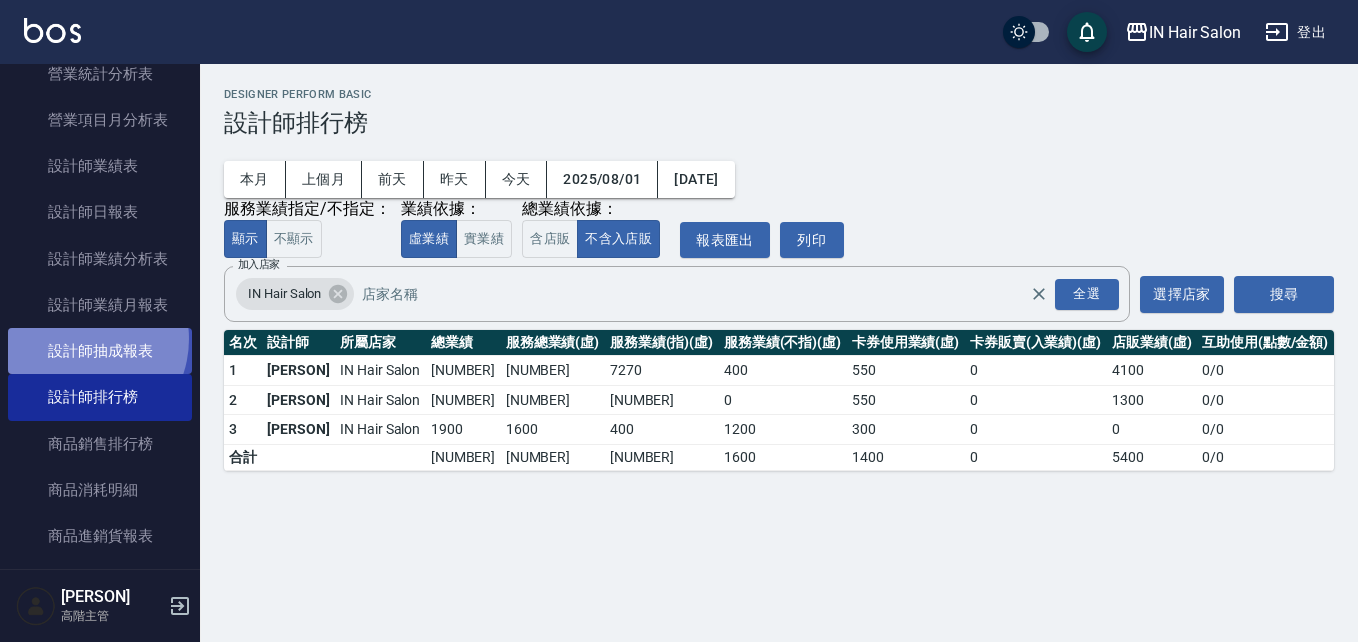 click on "設計師抽成報表" at bounding box center (100, 351) 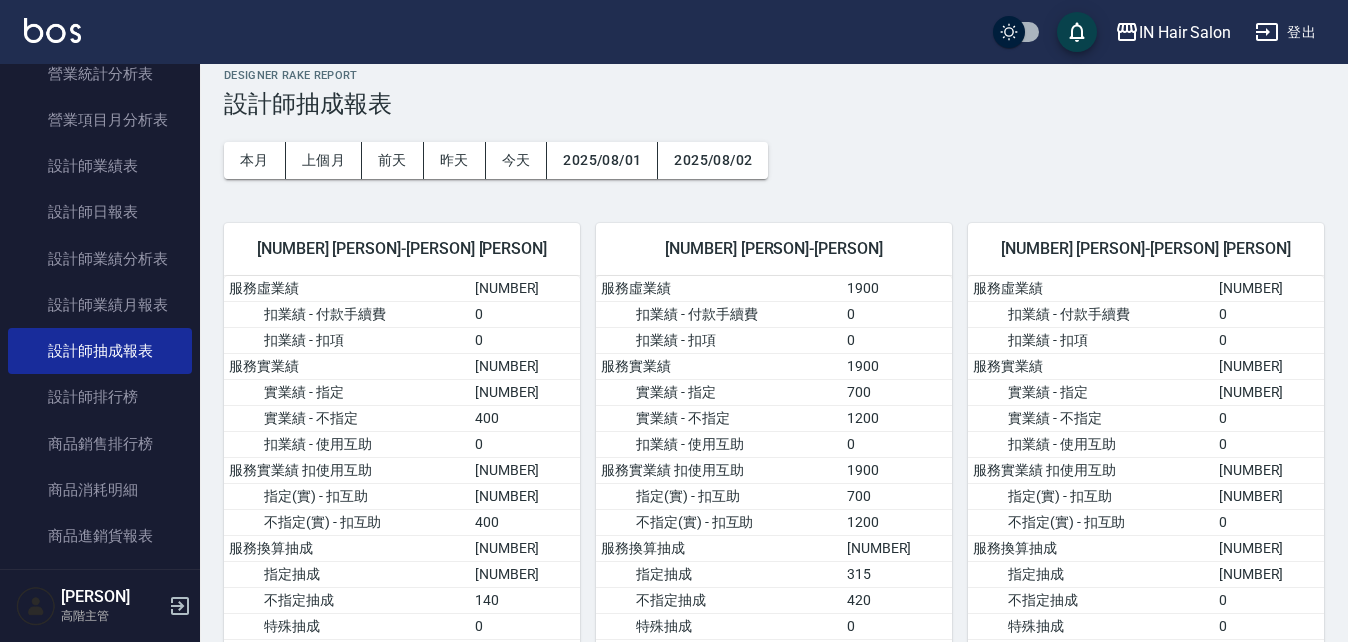 scroll, scrollTop: 0, scrollLeft: 0, axis: both 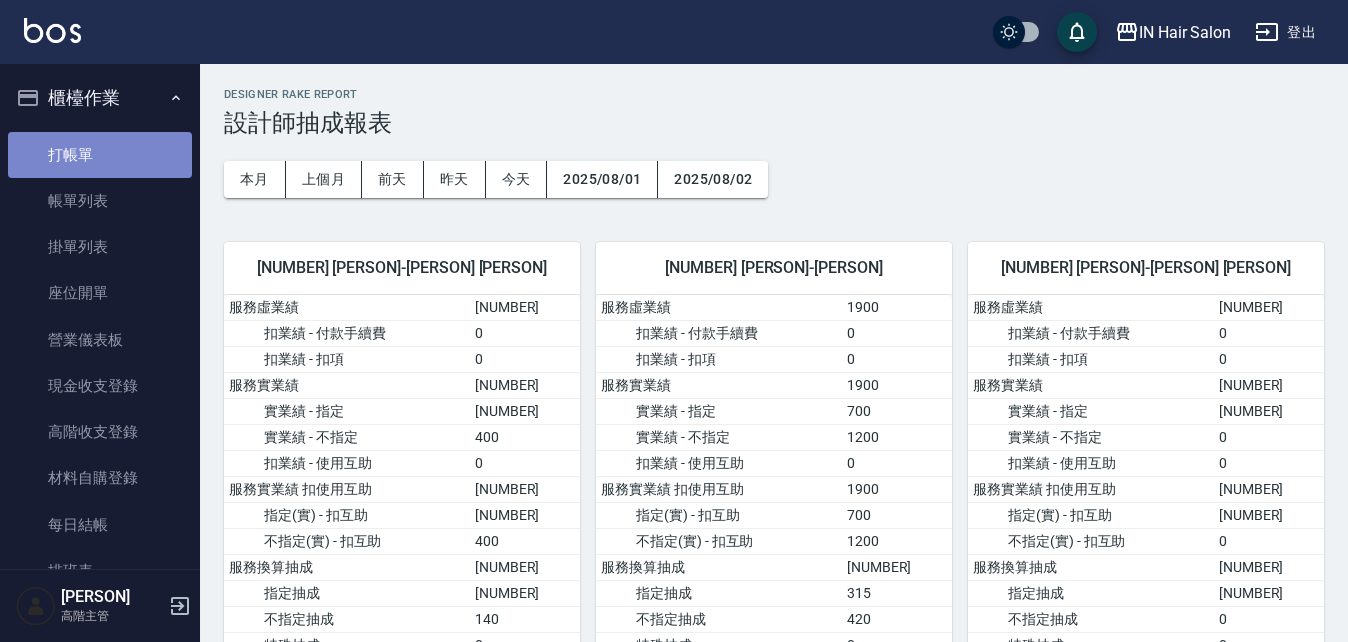 click on "打帳單" at bounding box center (100, 155) 